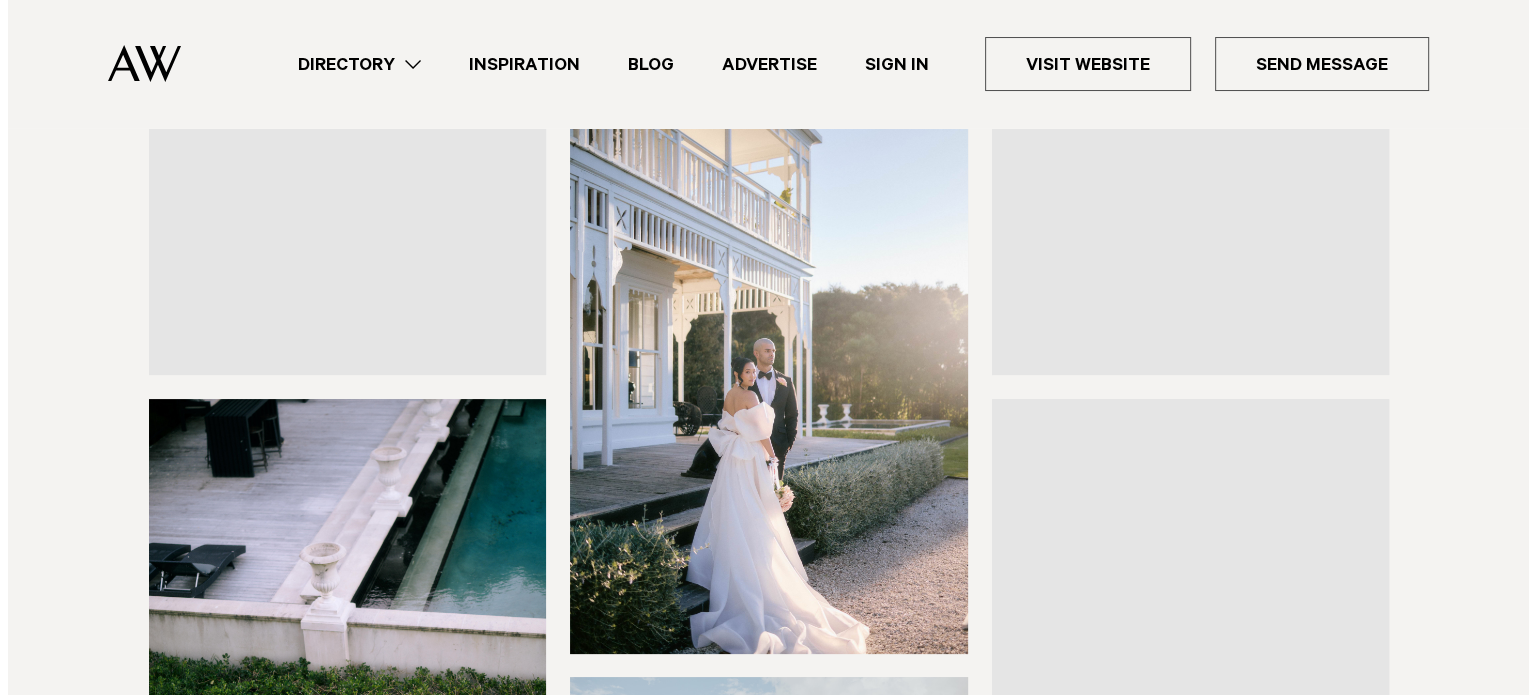scroll, scrollTop: 300, scrollLeft: 0, axis: vertical 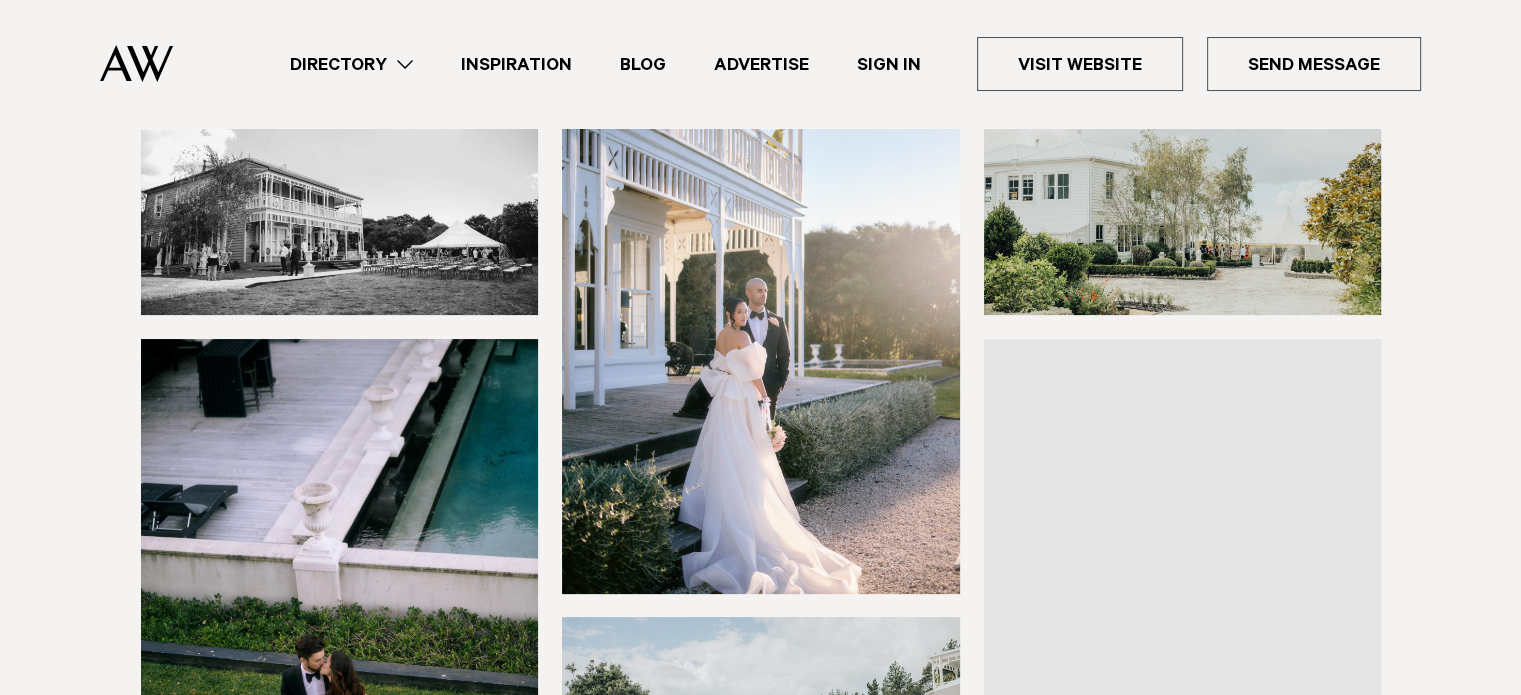 click at bounding box center [761, 326] 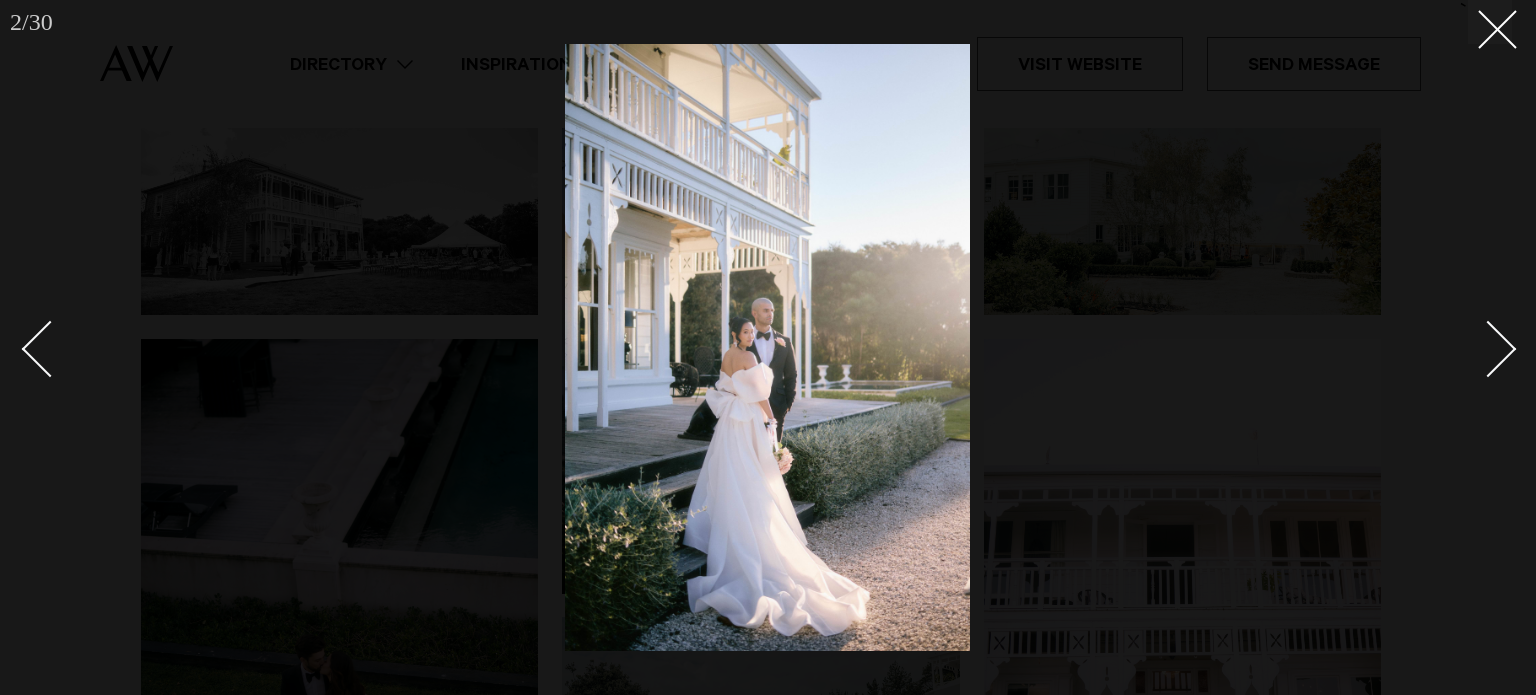 click at bounding box center [1488, 348] 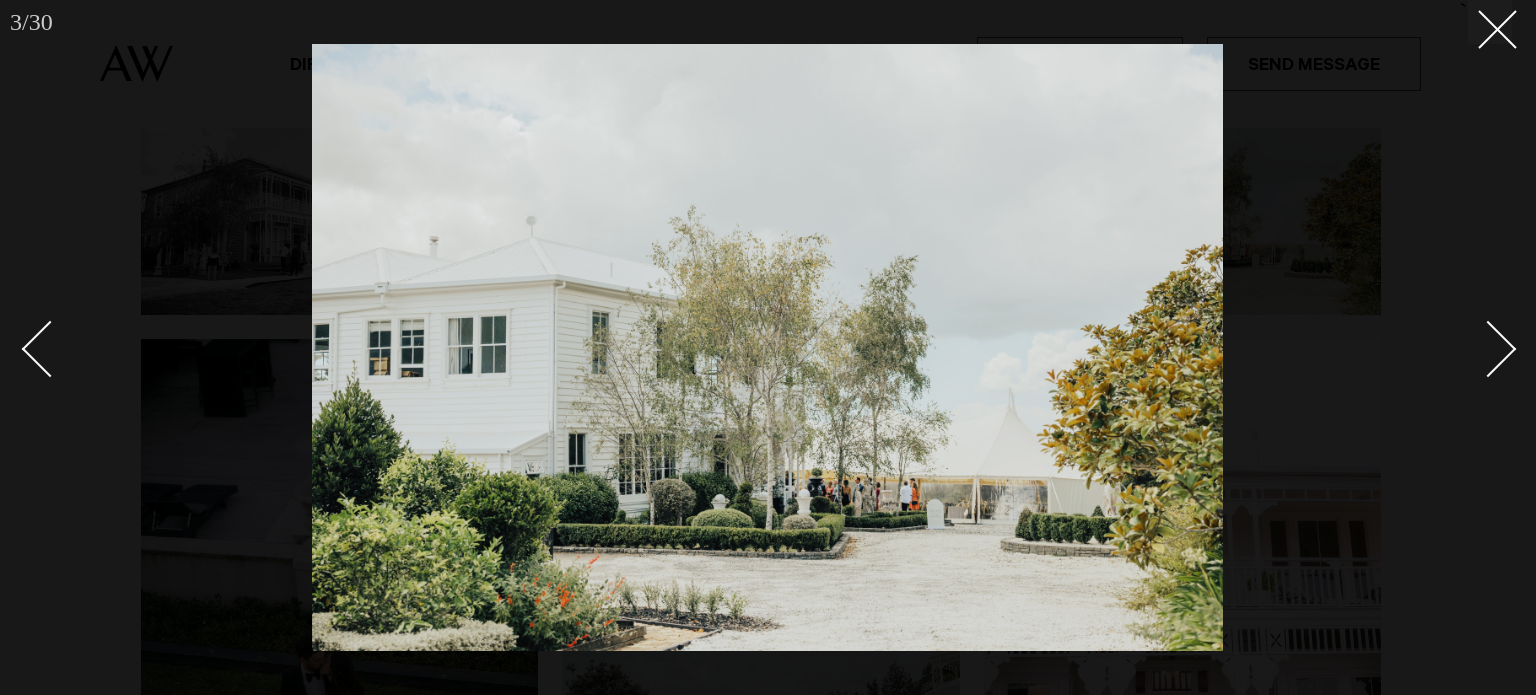click at bounding box center (1488, 348) 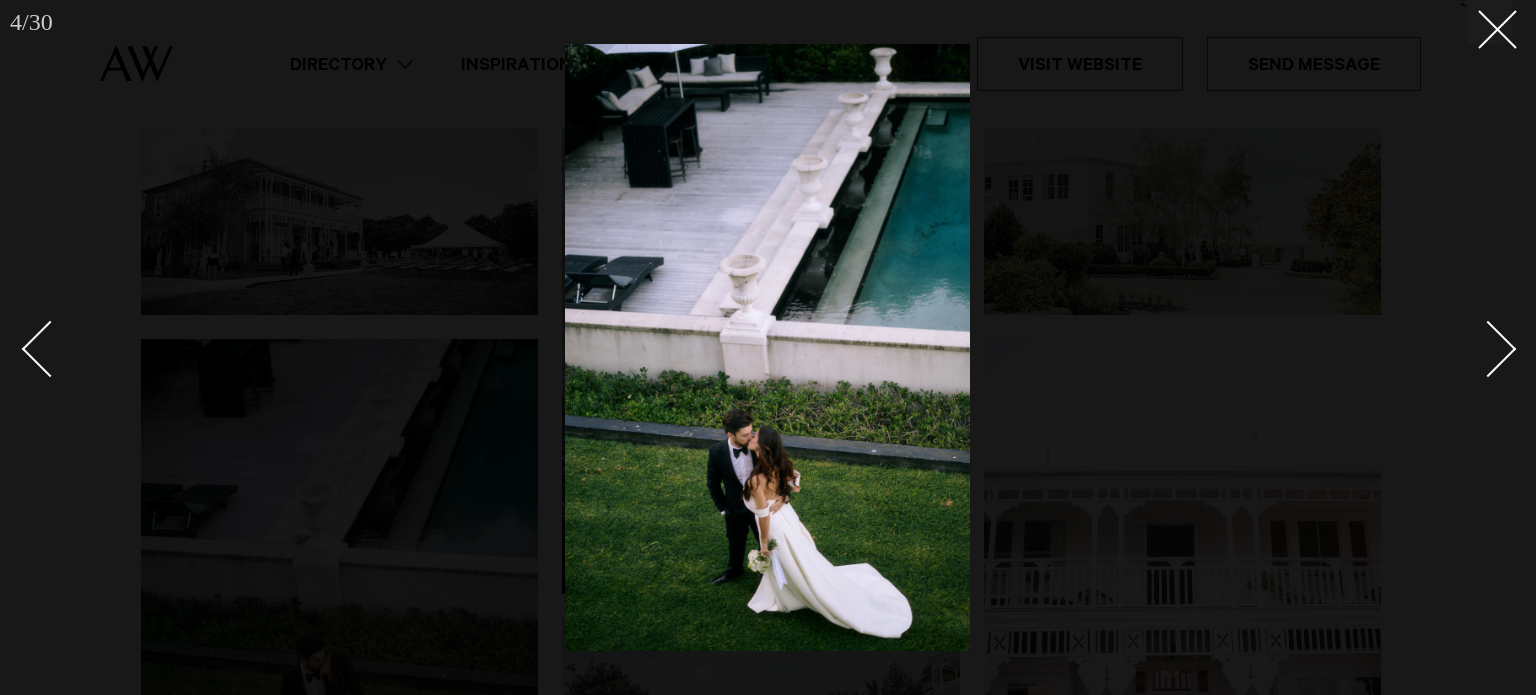 click at bounding box center [1488, 348] 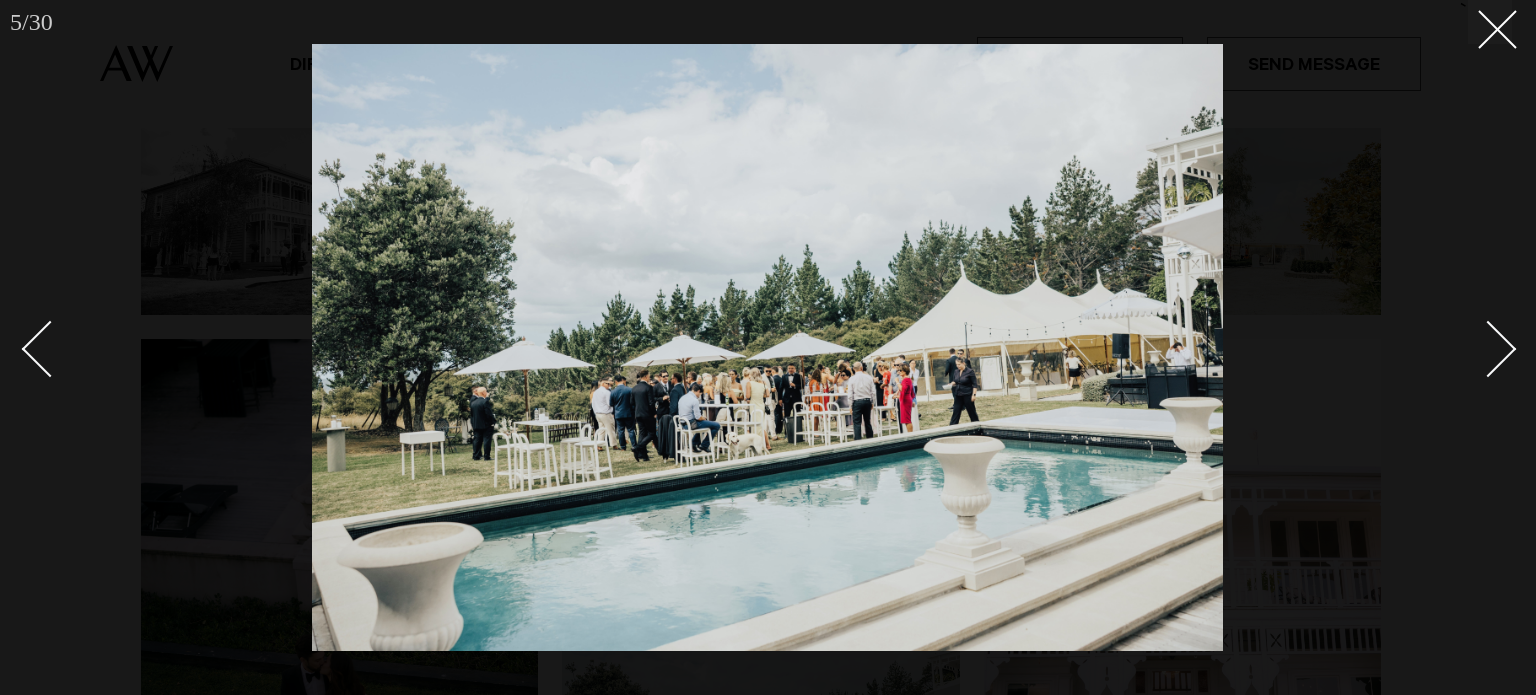 click at bounding box center [1488, 348] 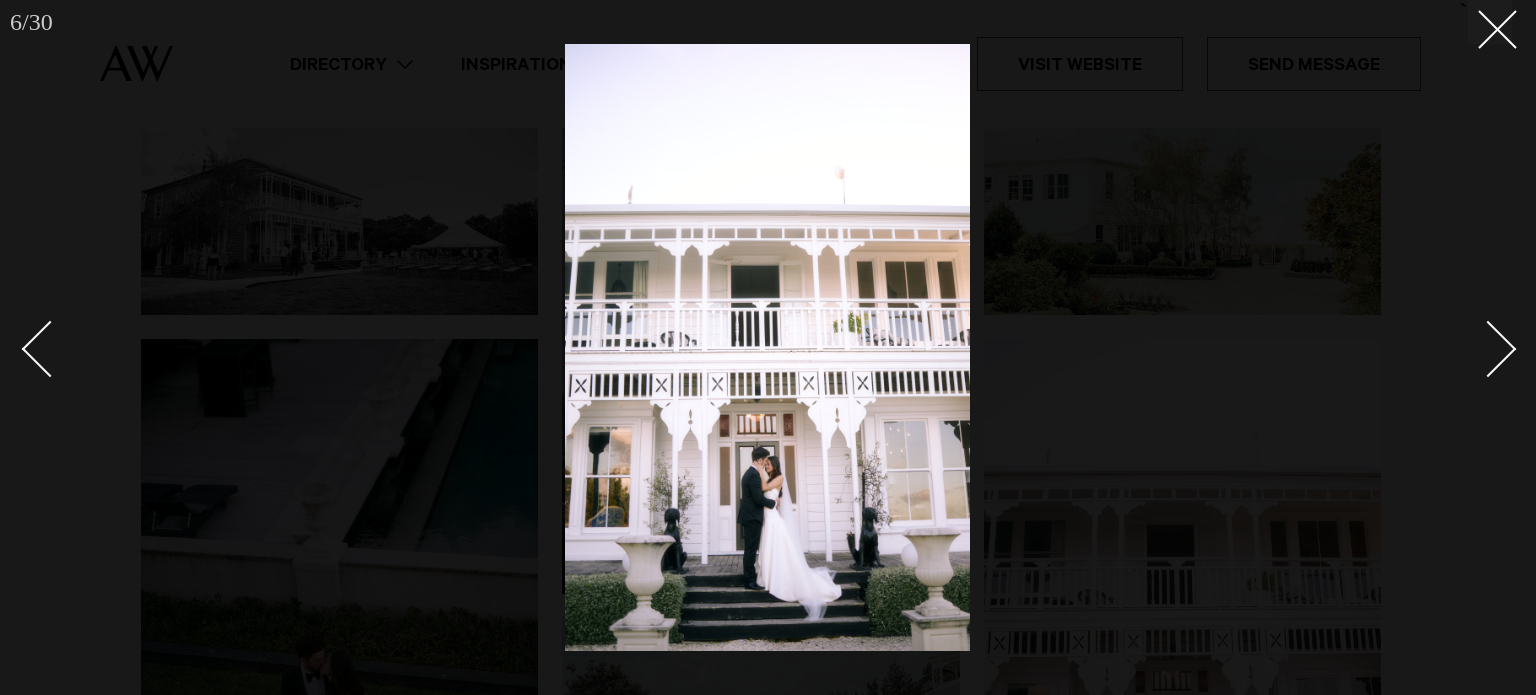 click at bounding box center (1488, 348) 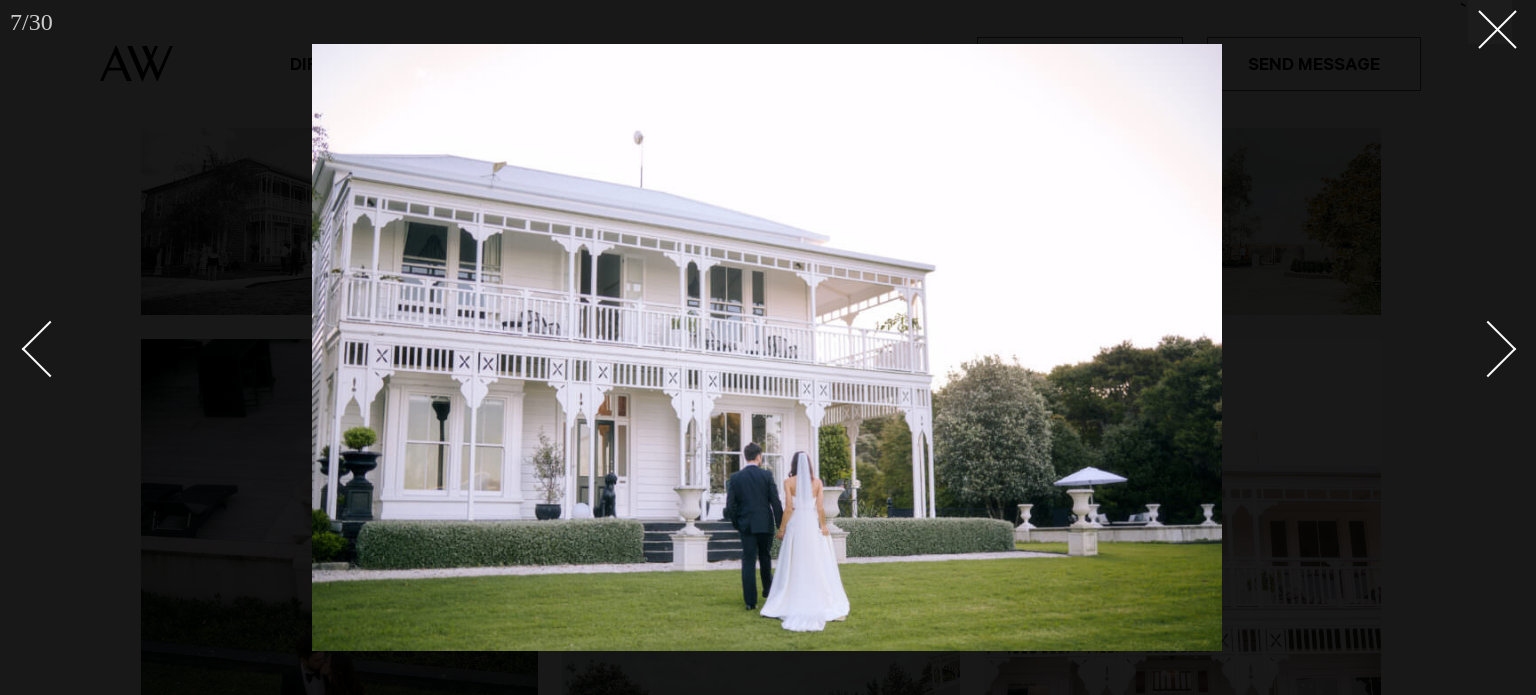 click at bounding box center [1488, 348] 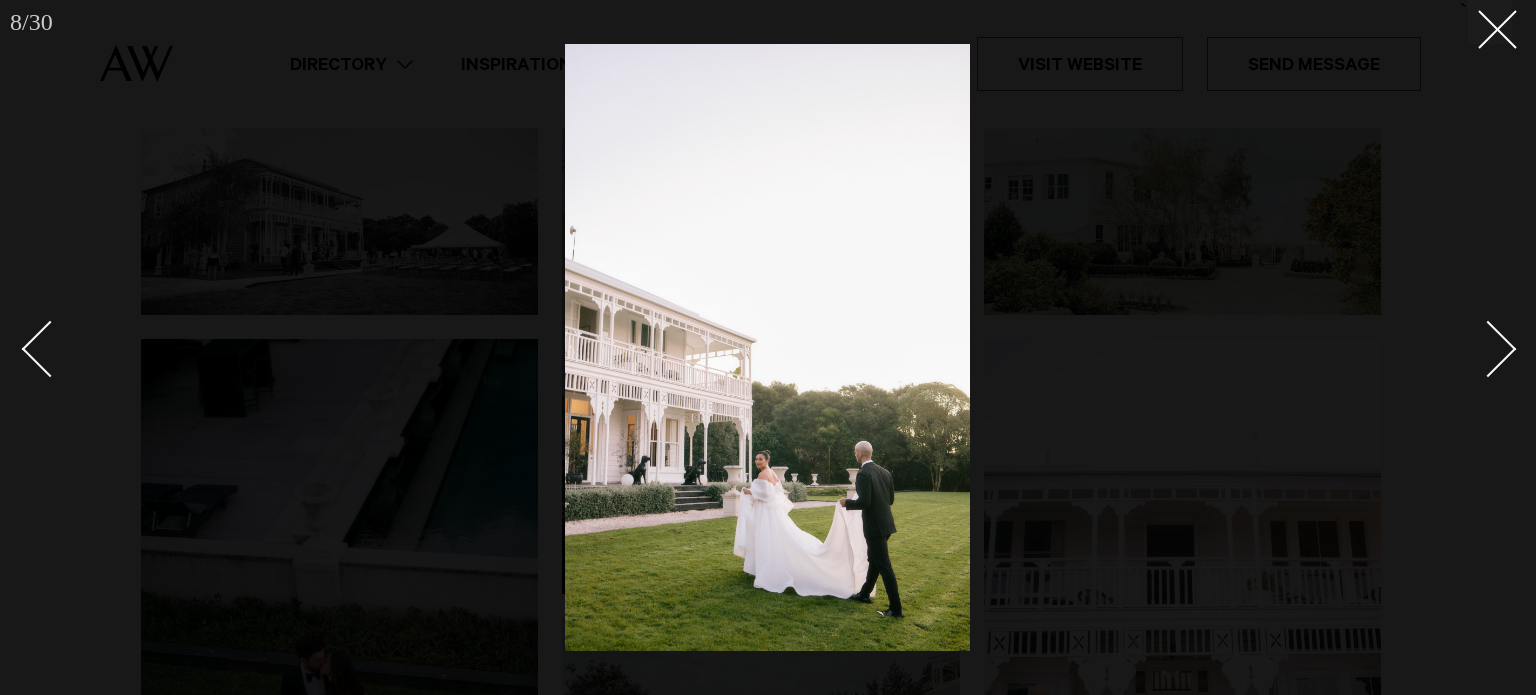 click at bounding box center [1488, 348] 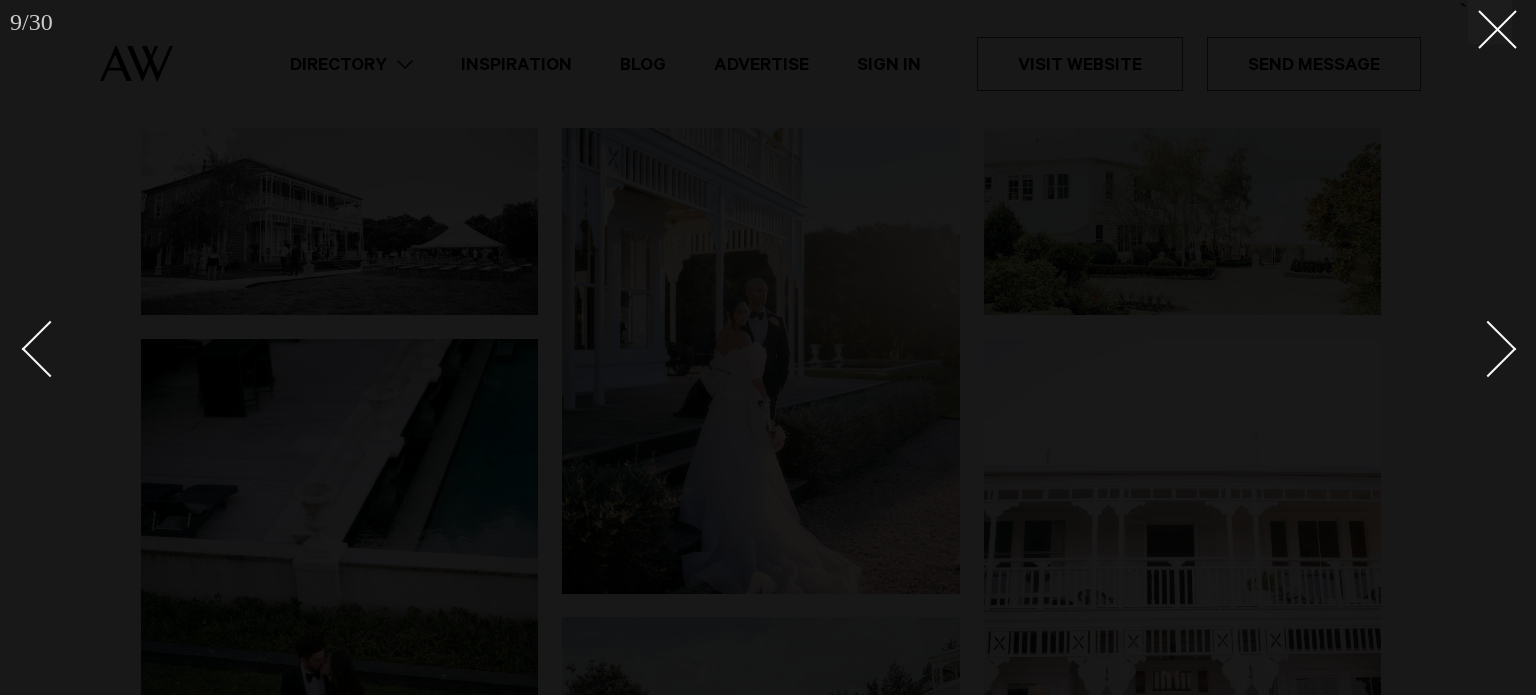 click at bounding box center (1488, 348) 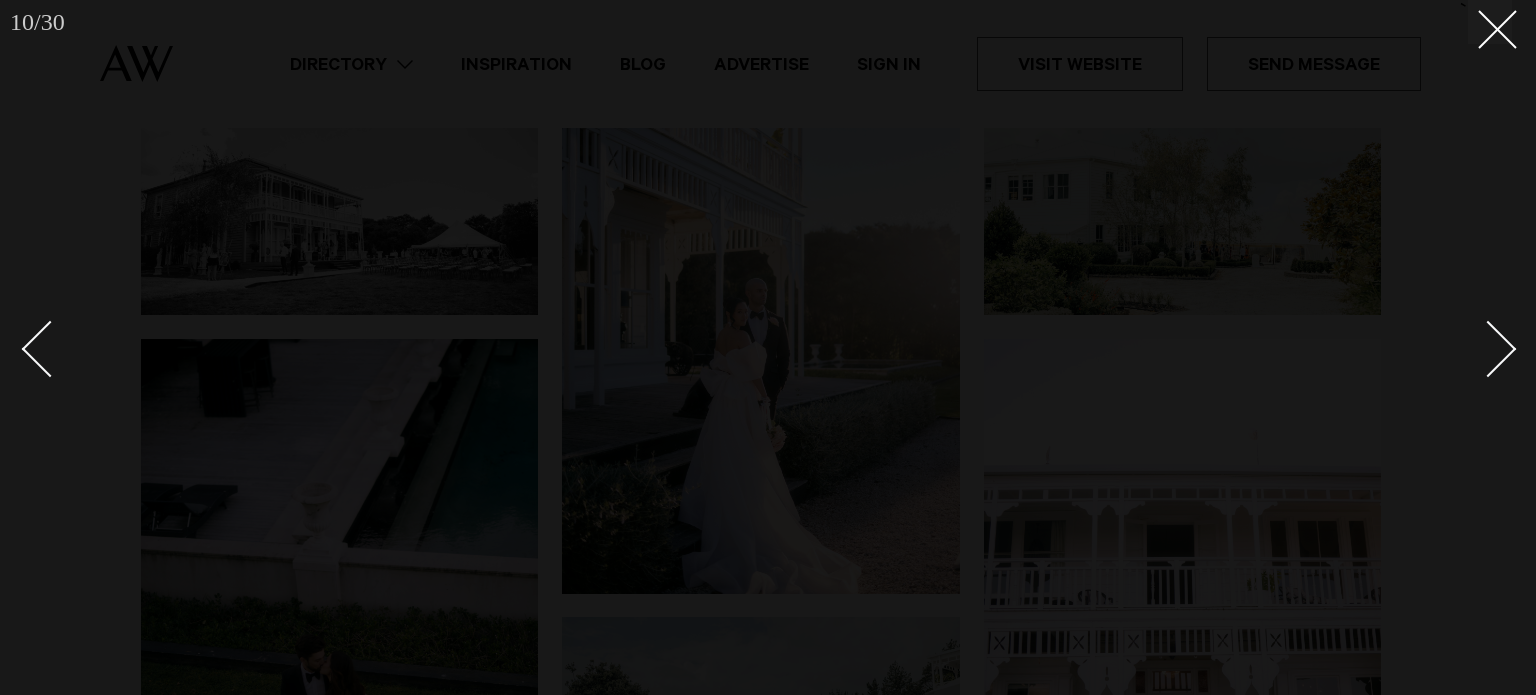 click at bounding box center (1488, 348) 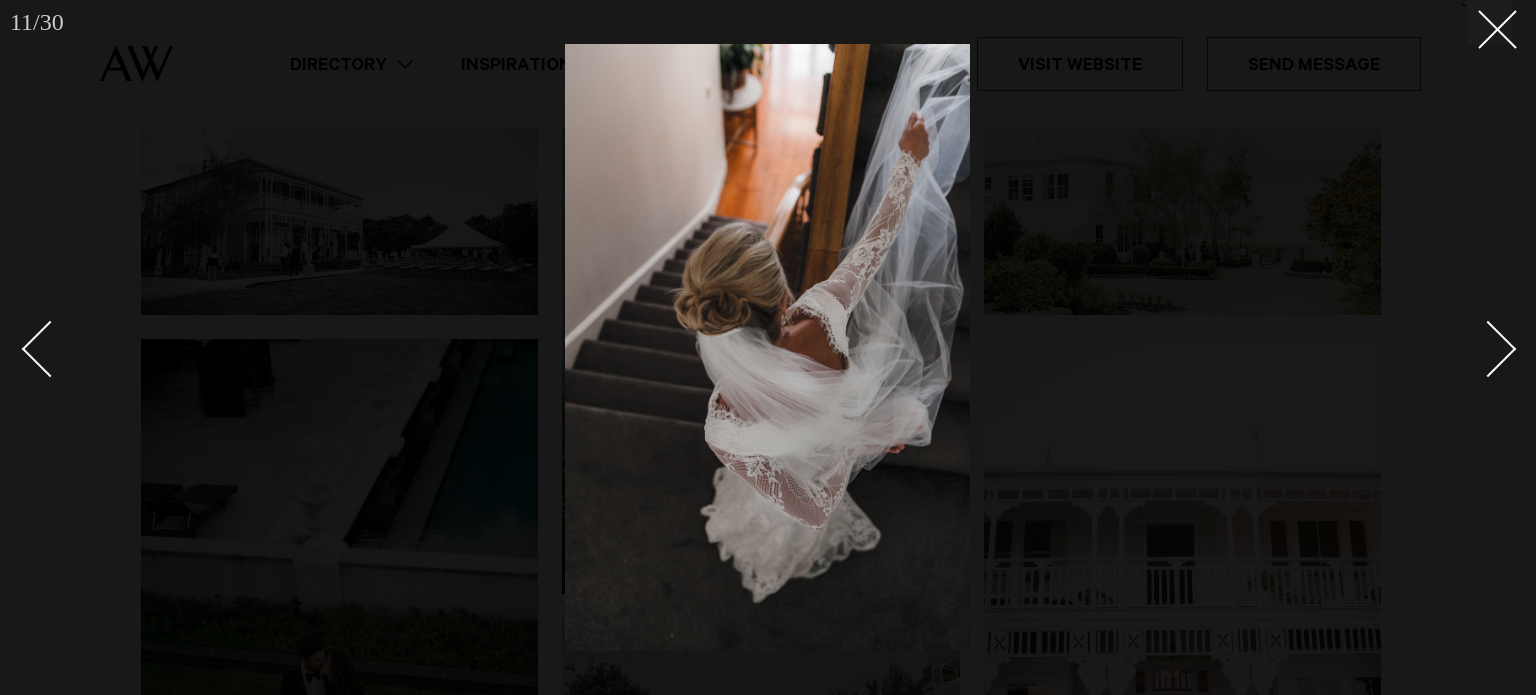 click at bounding box center [1488, 348] 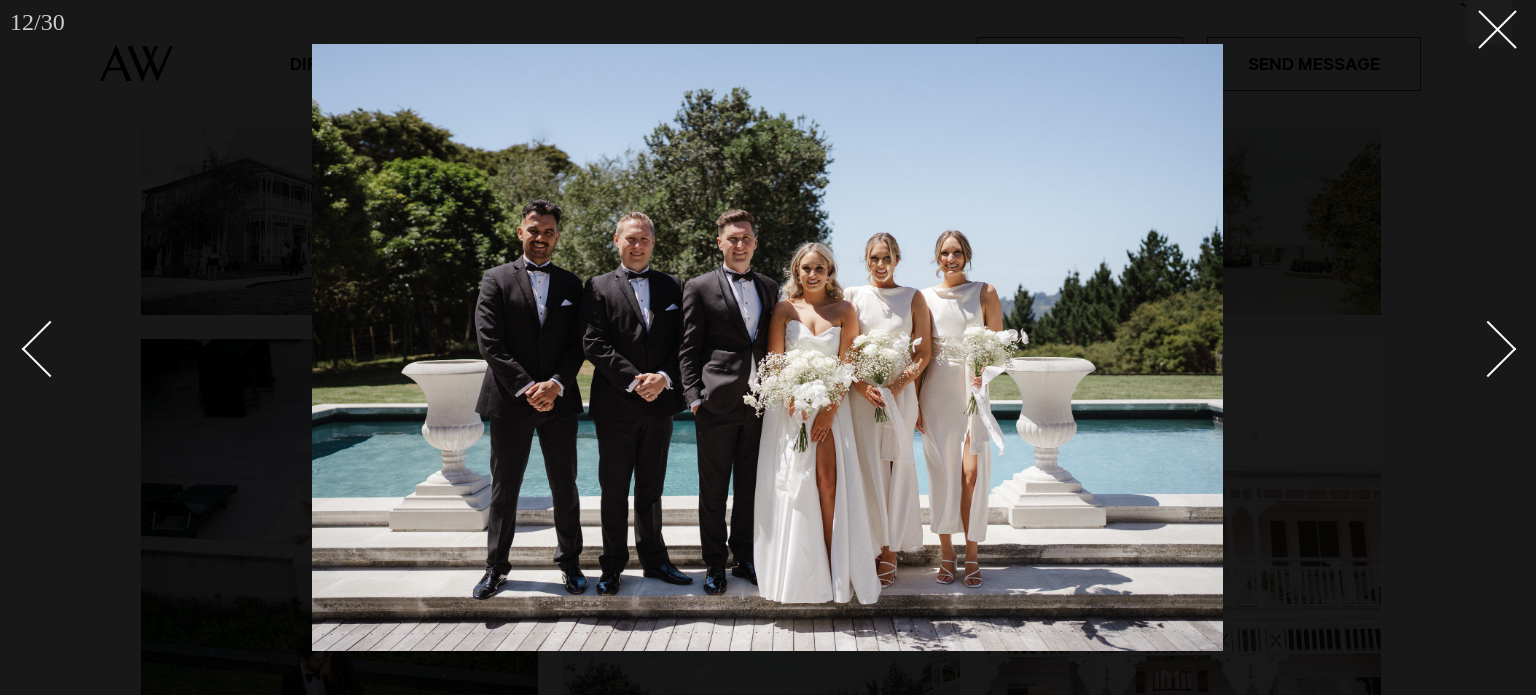 click at bounding box center [1488, 348] 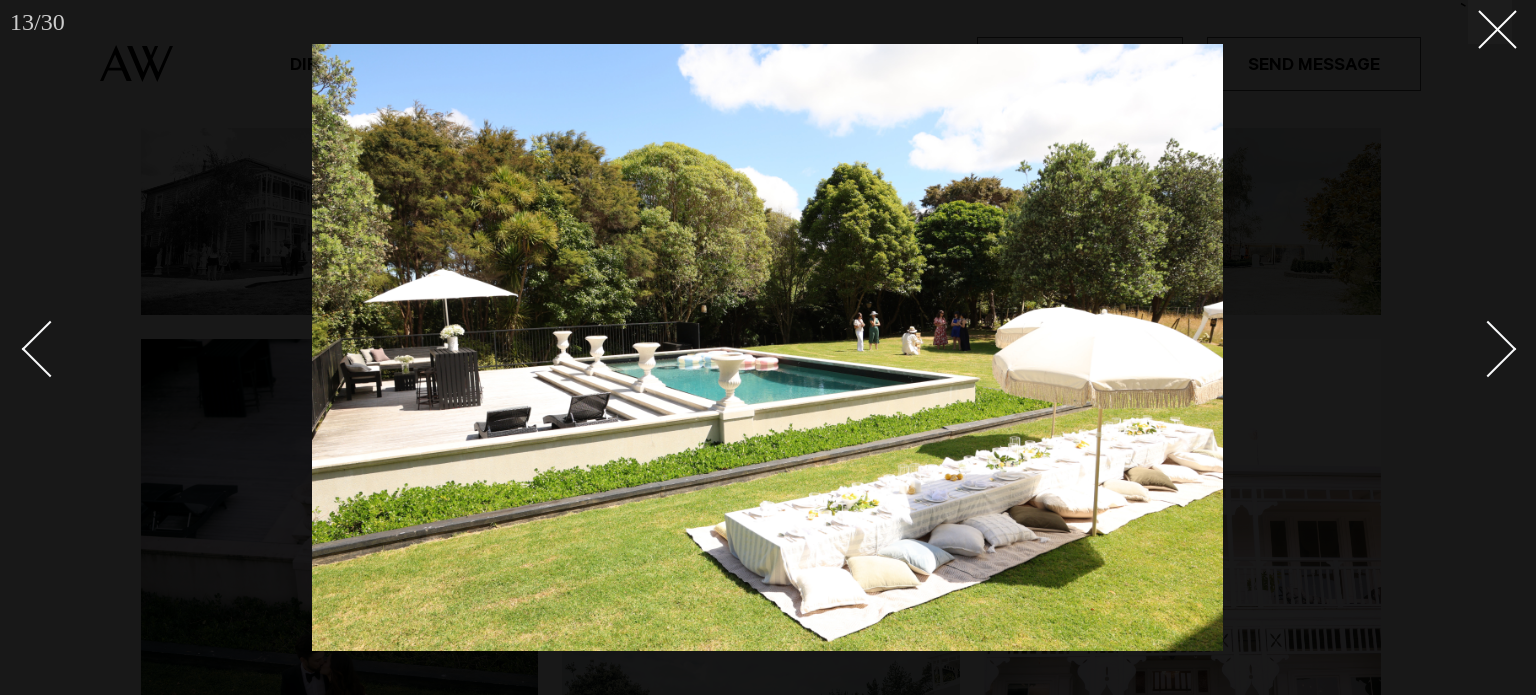 click at bounding box center [1488, 348] 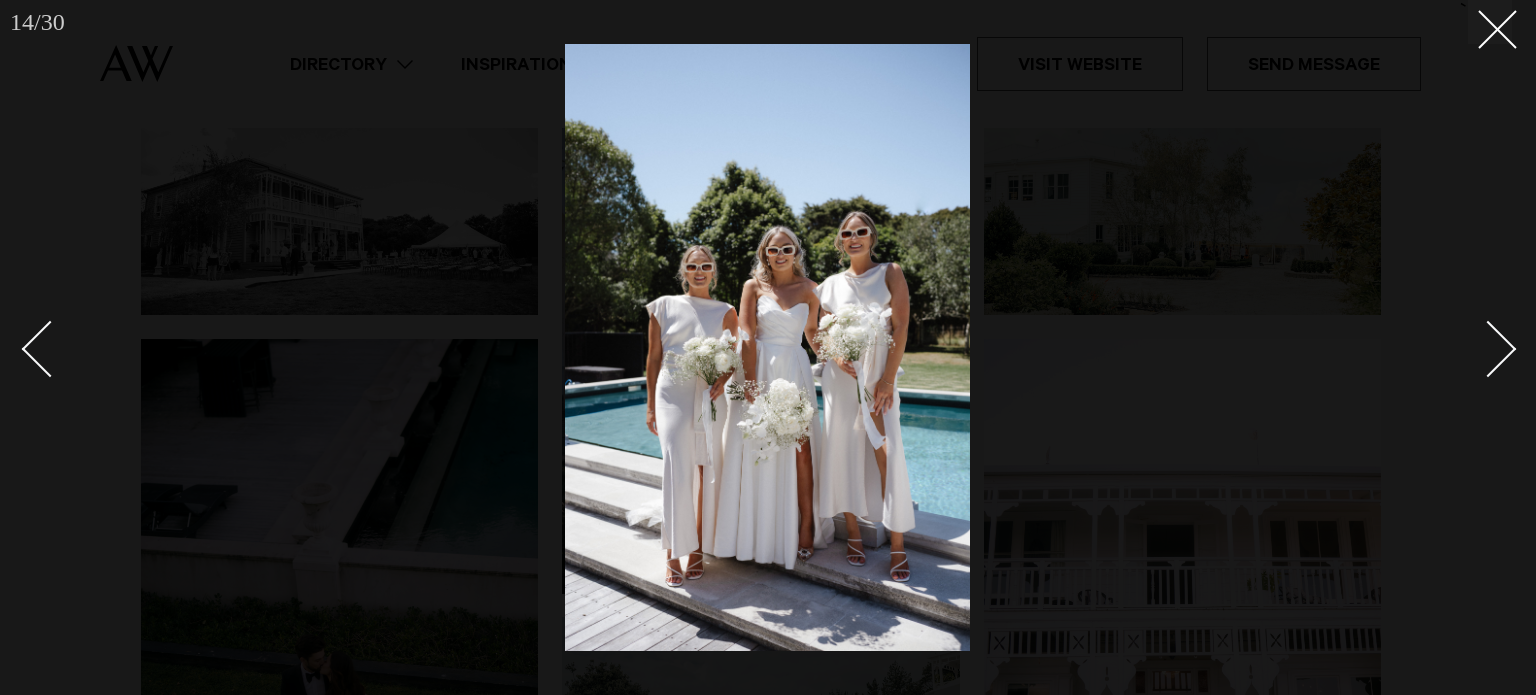 click at bounding box center [1488, 348] 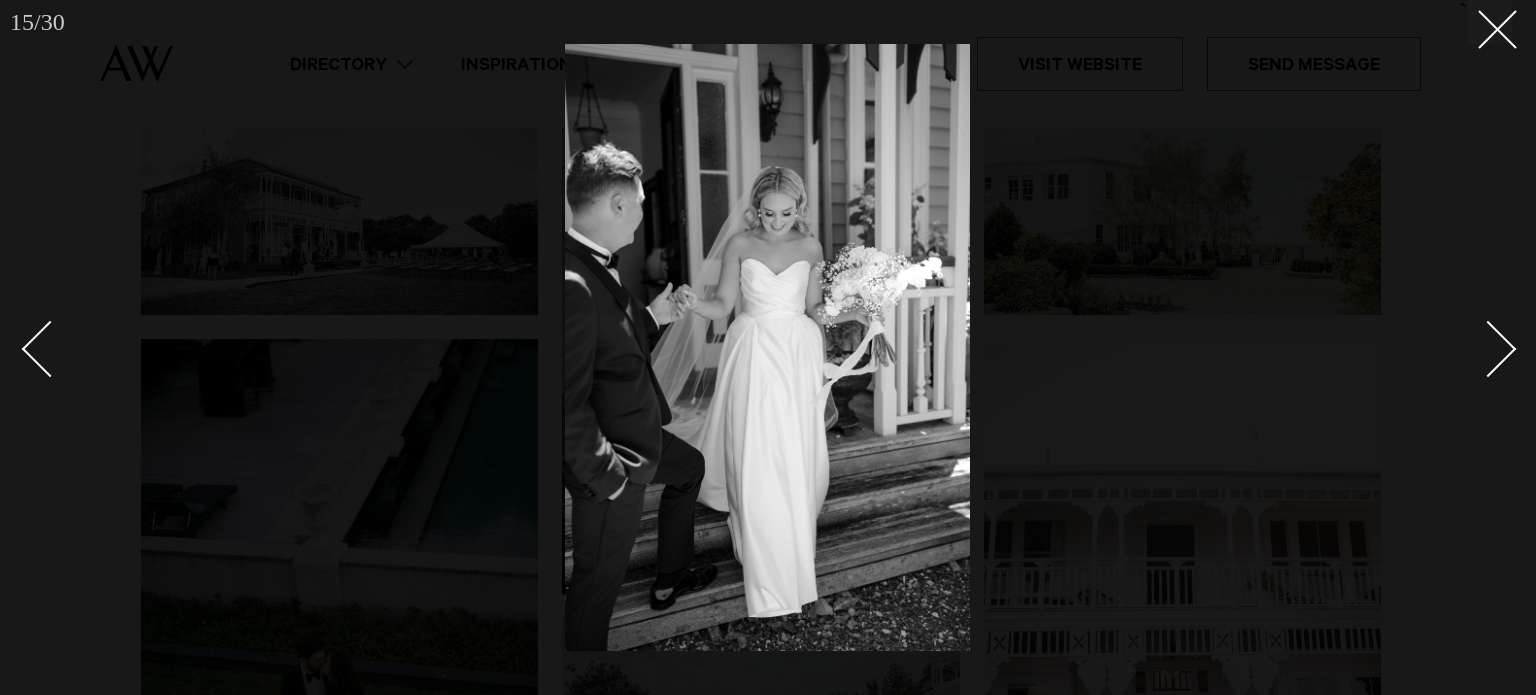click at bounding box center (1488, 348) 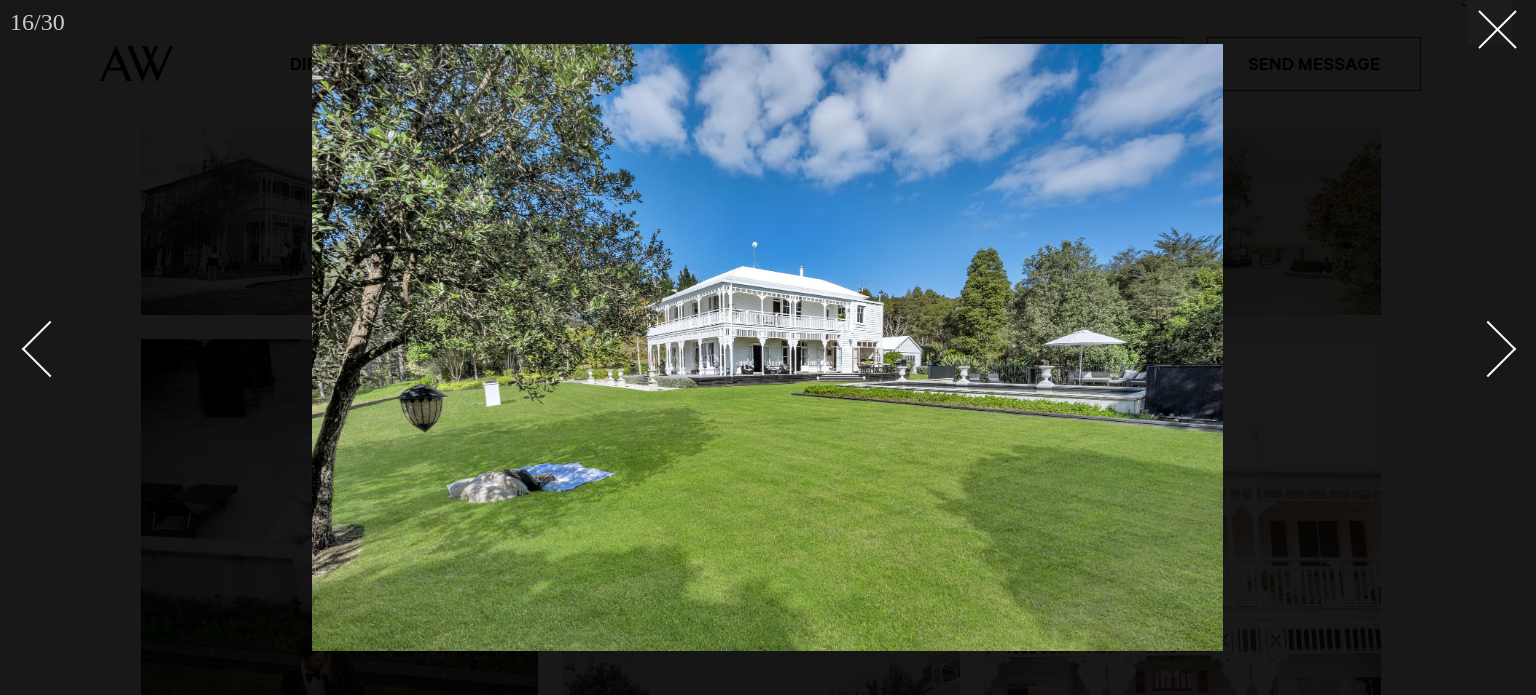 click at bounding box center [1488, 348] 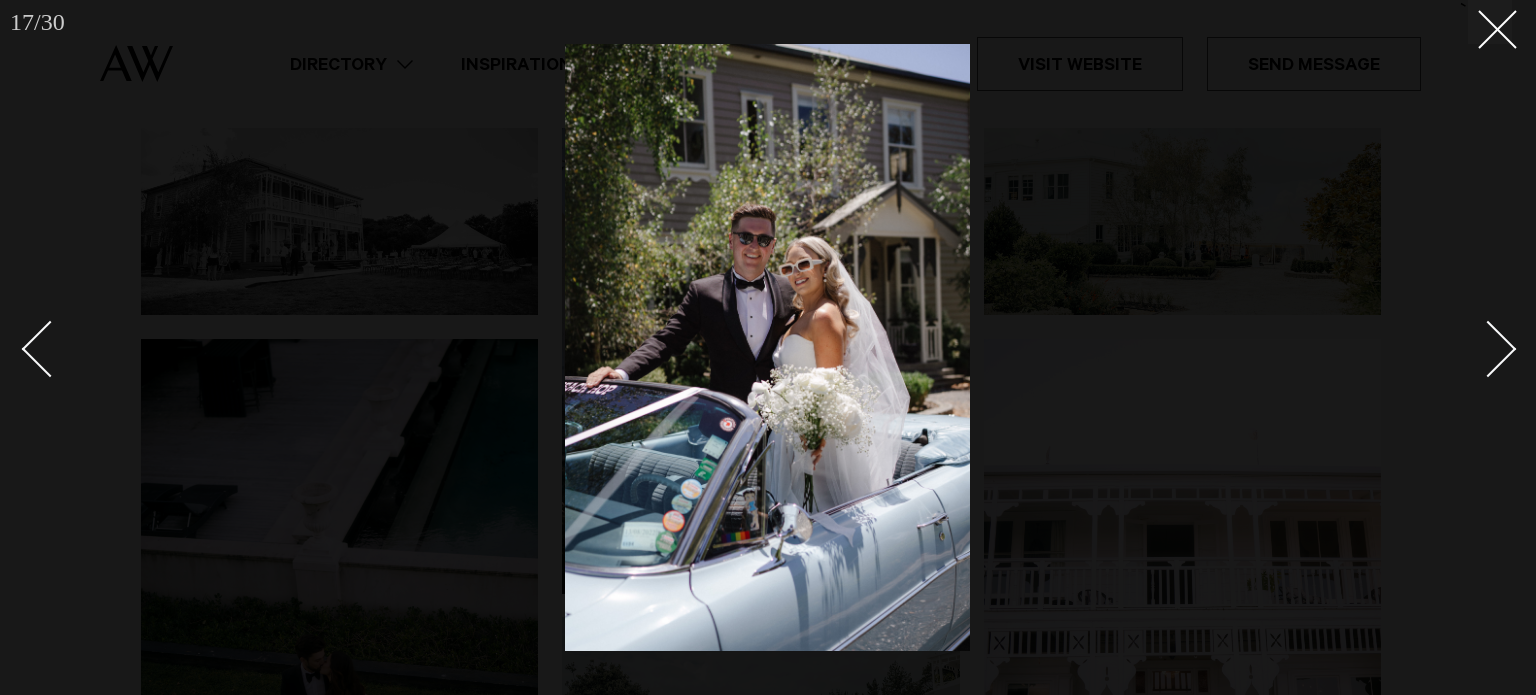 click at bounding box center (1488, 348) 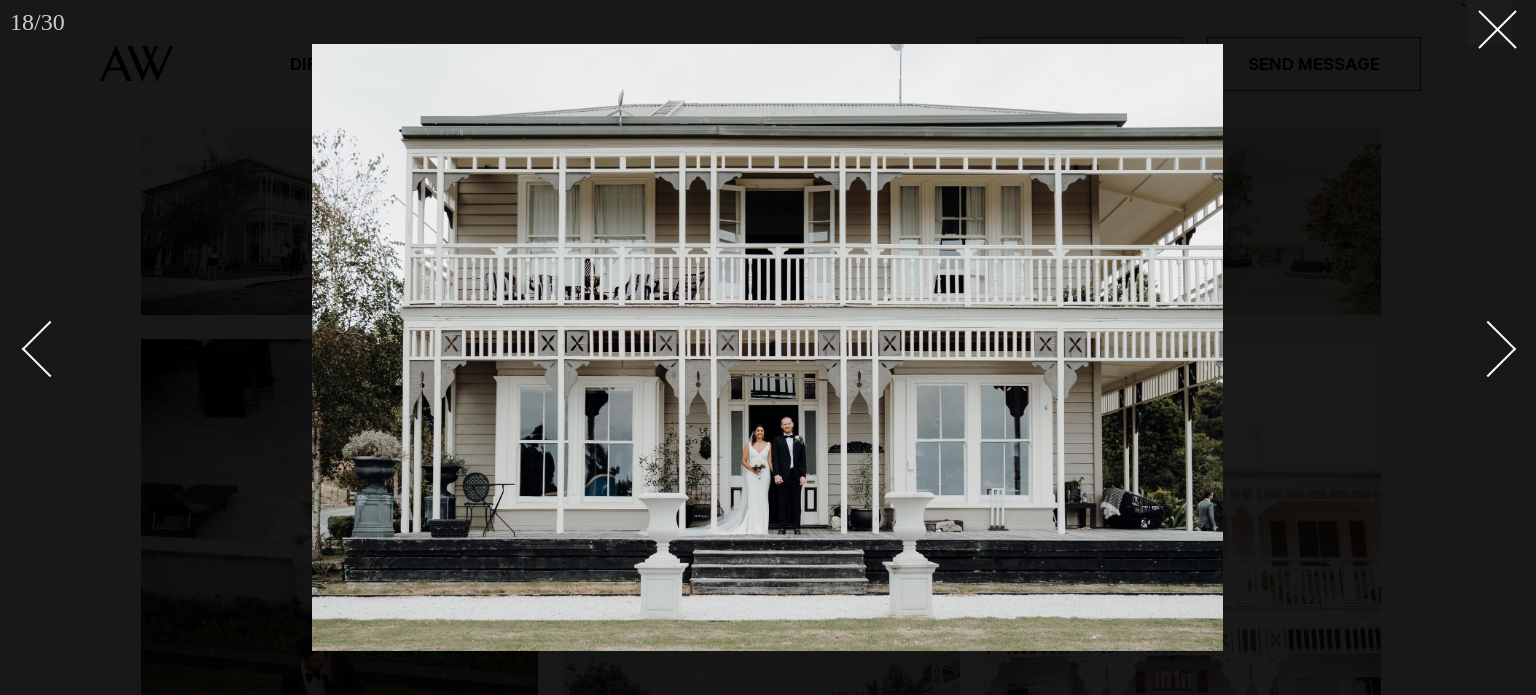 click at bounding box center (1488, 348) 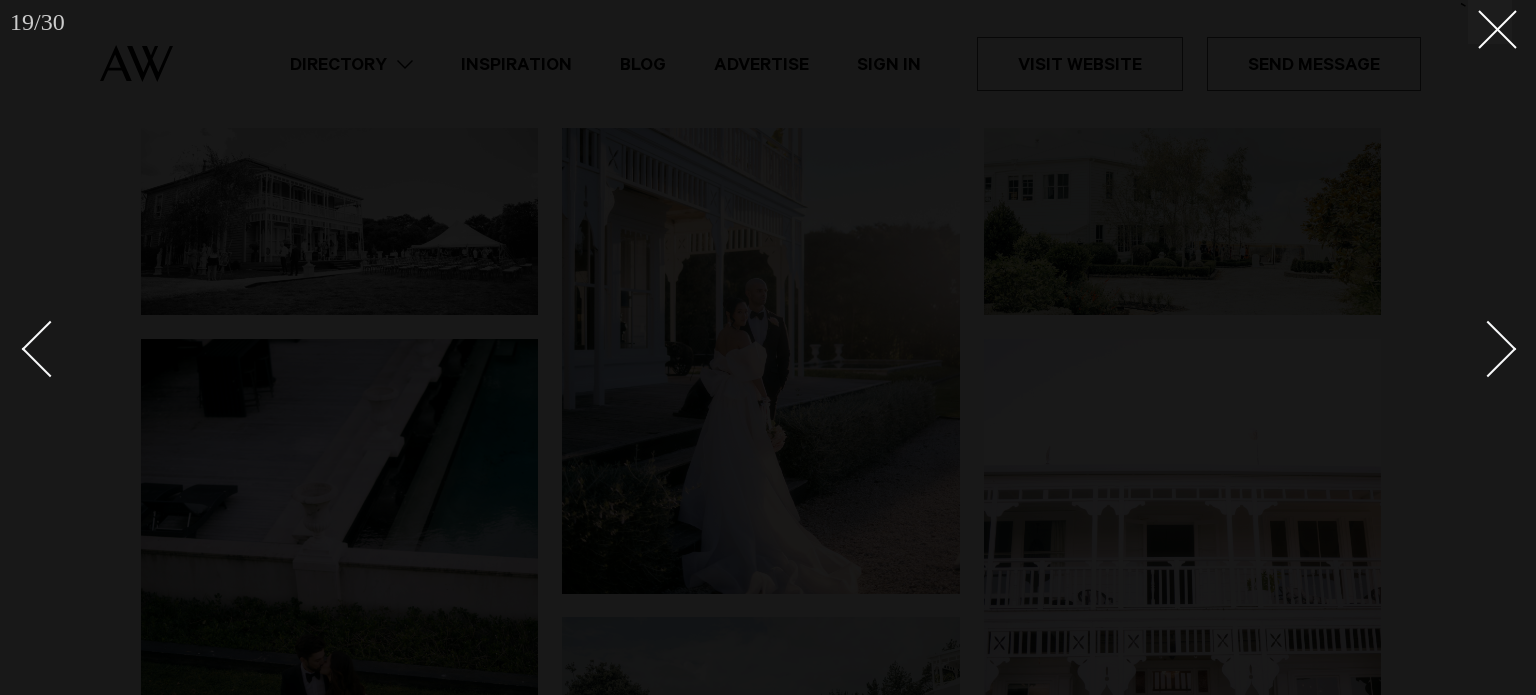 click at bounding box center (1488, 348) 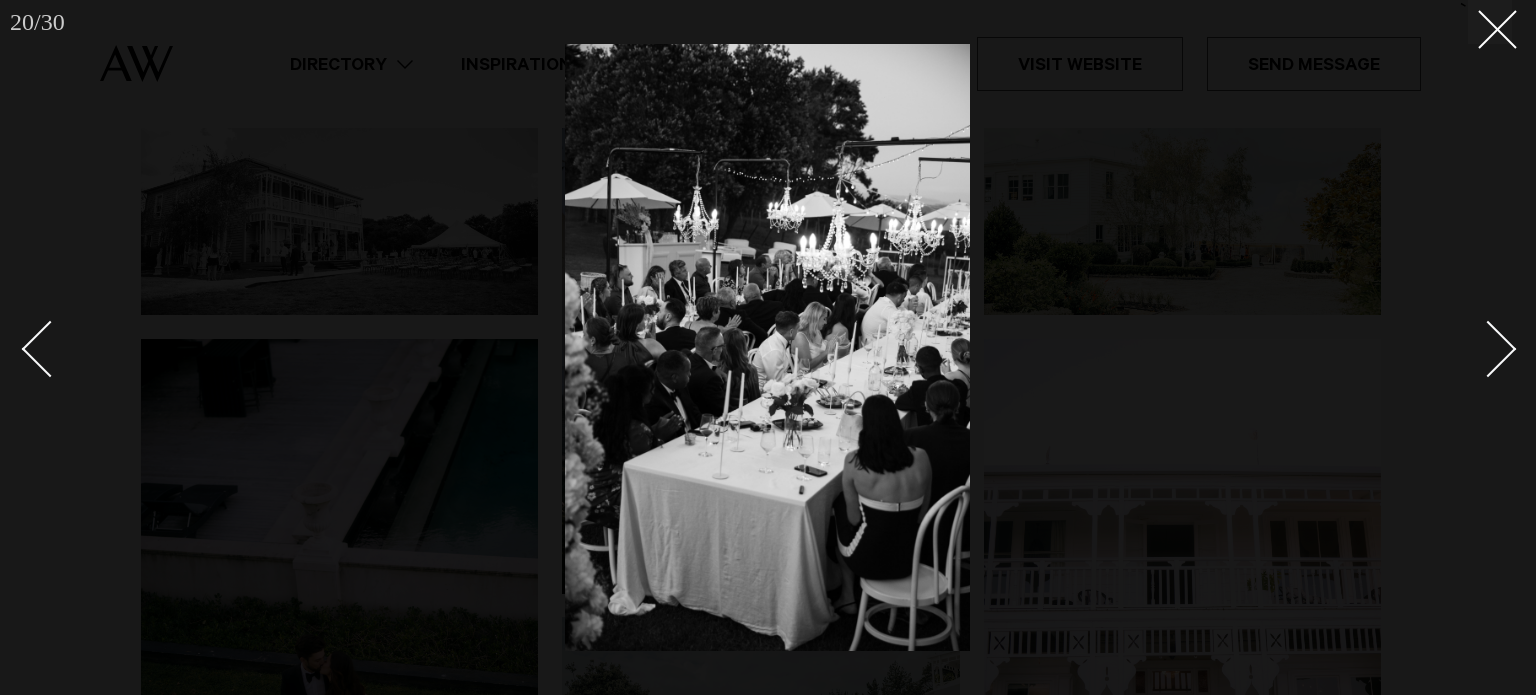 click at bounding box center (1488, 348) 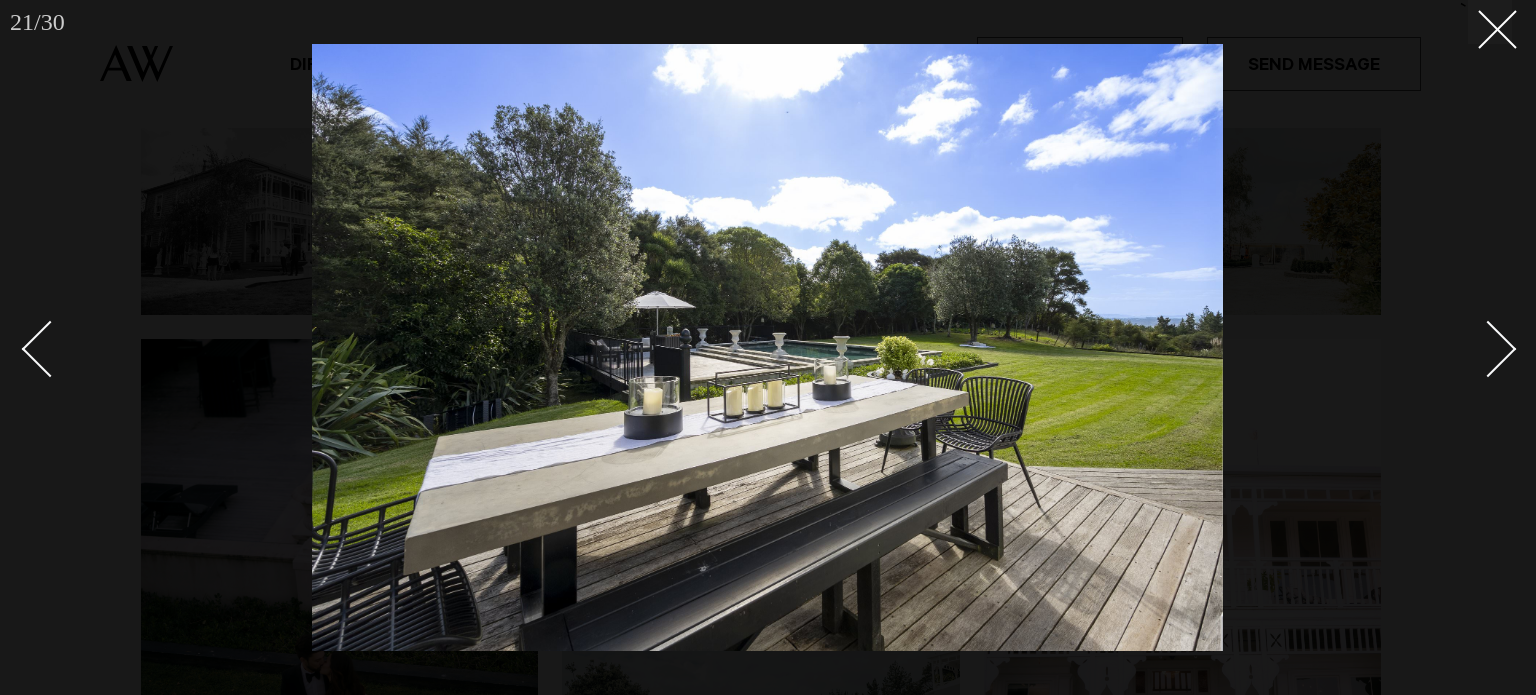 click at bounding box center (1488, 348) 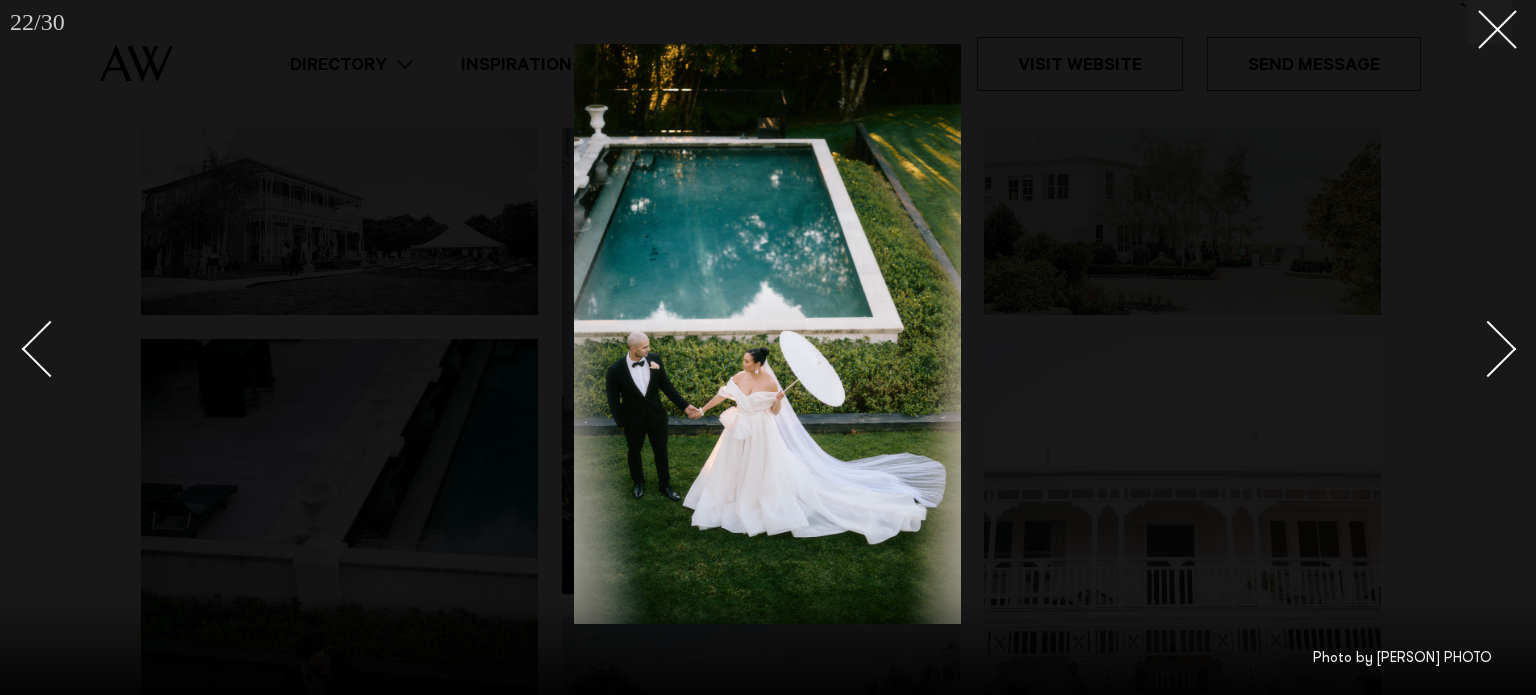 click at bounding box center [1488, 348] 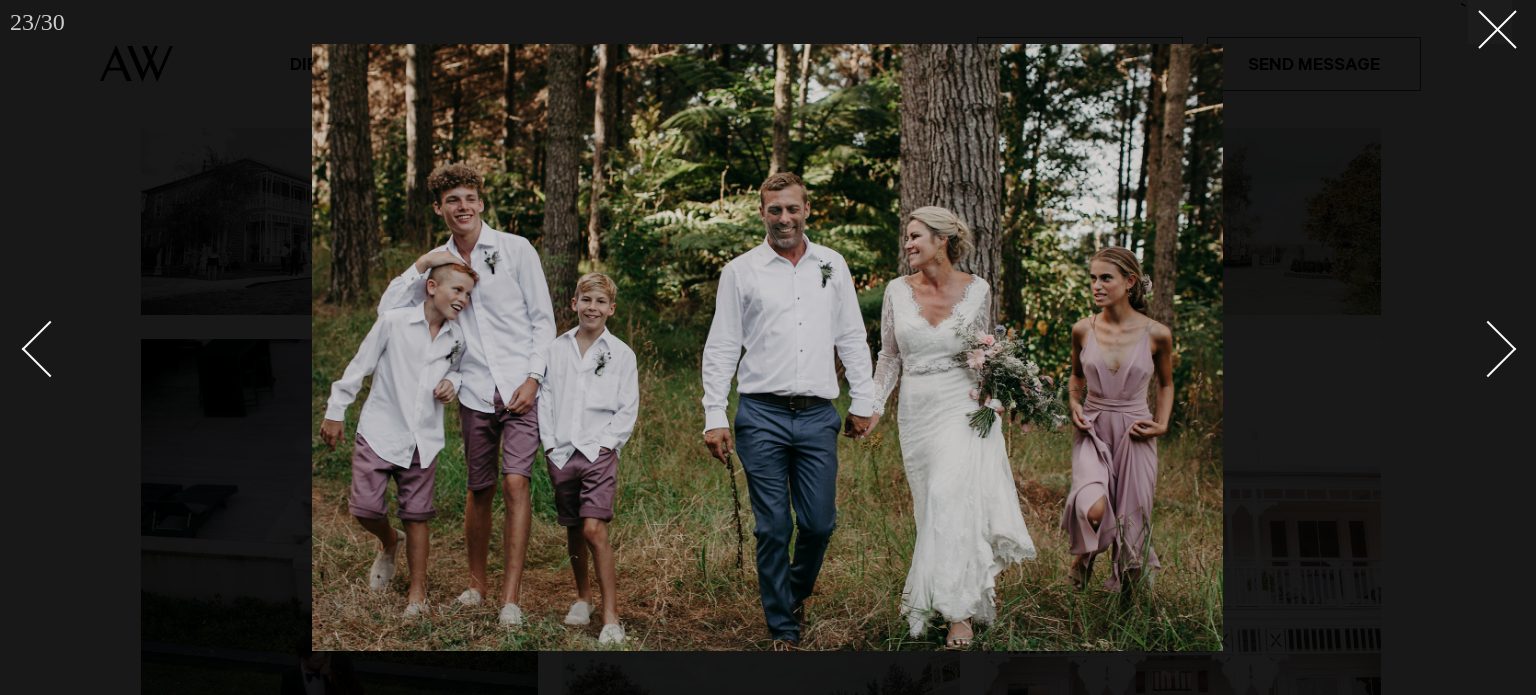 click at bounding box center (1488, 348) 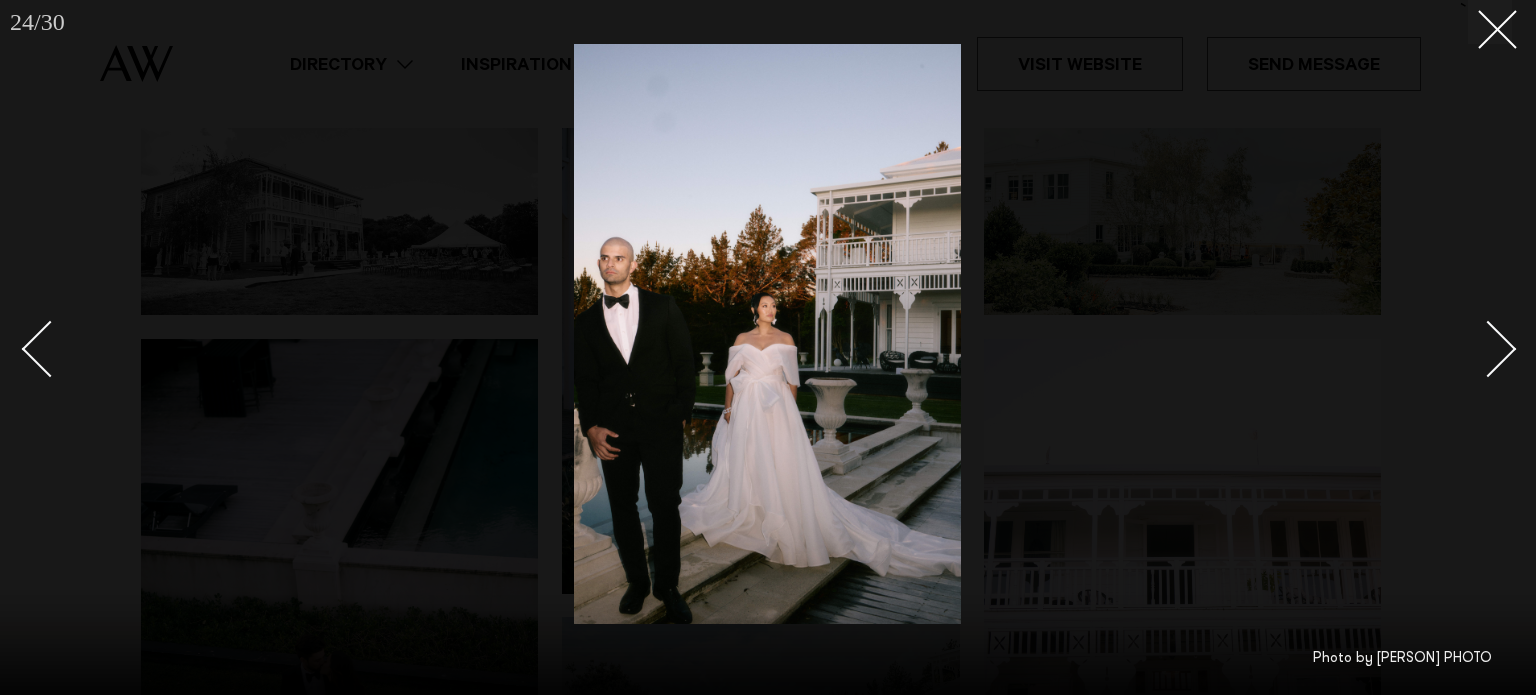 click at bounding box center (1488, 348) 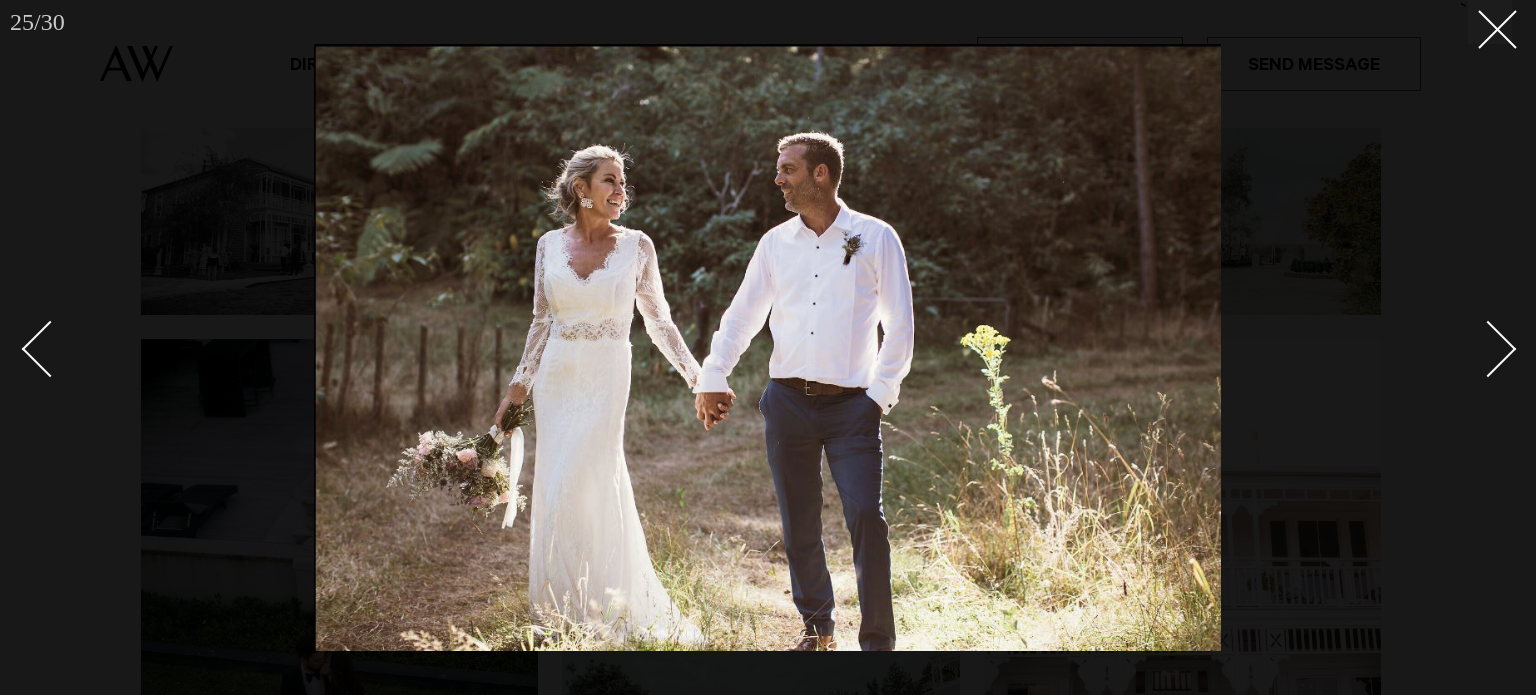 click at bounding box center (1488, 348) 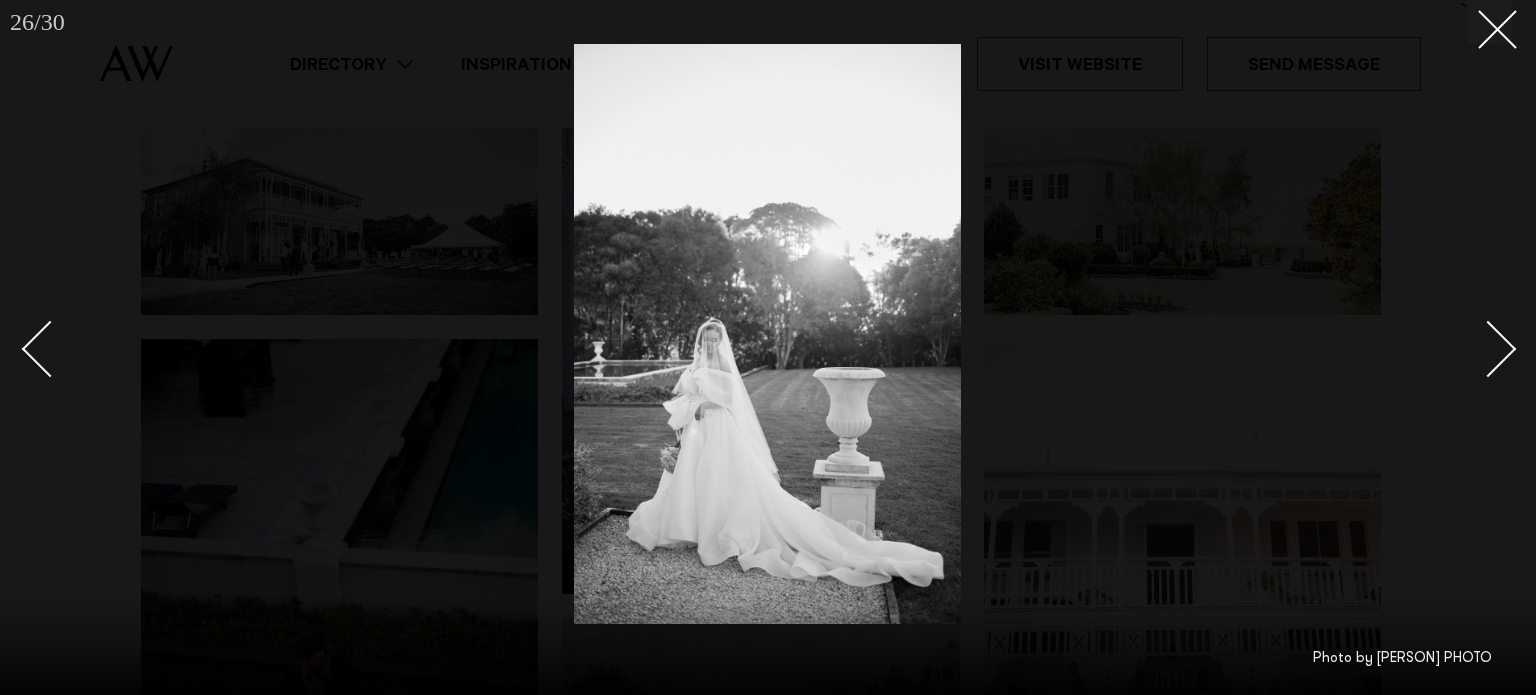 click at bounding box center [1488, 348] 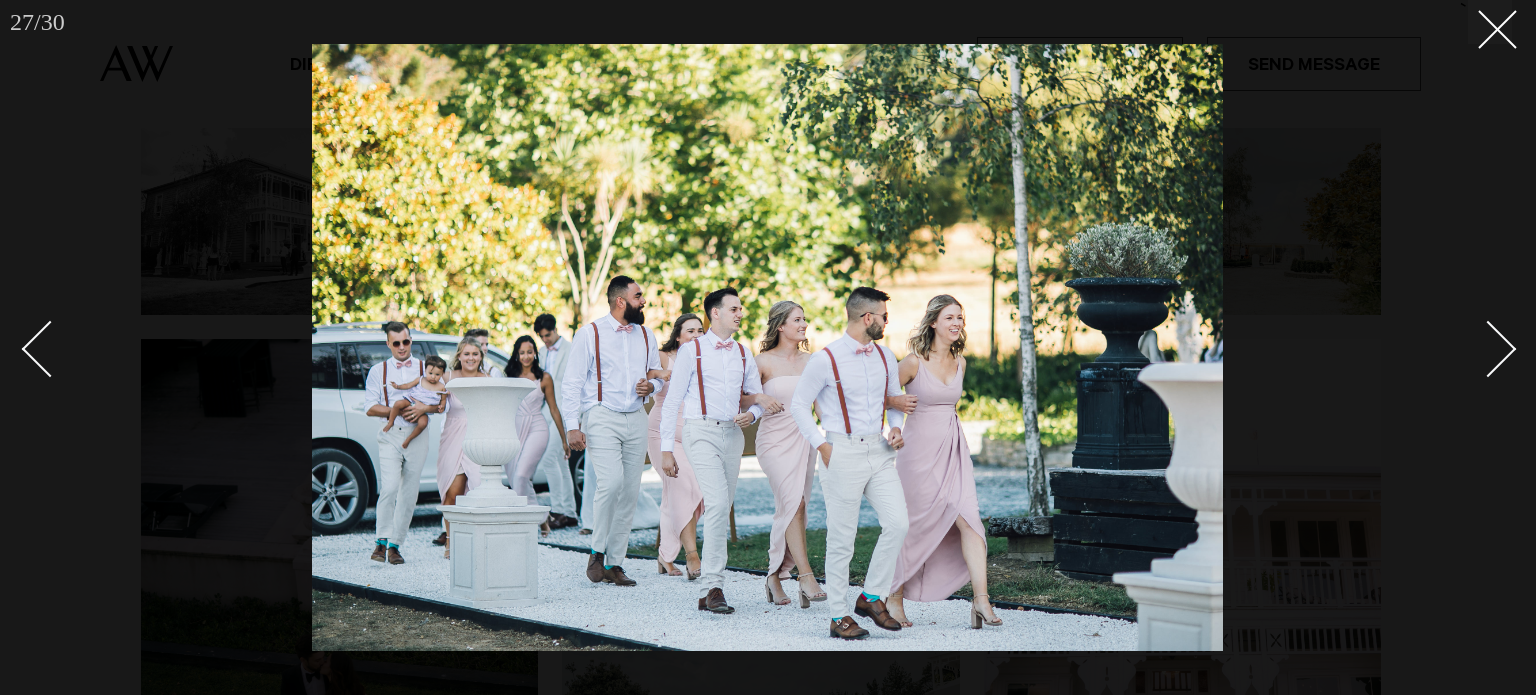 click at bounding box center (1488, 348) 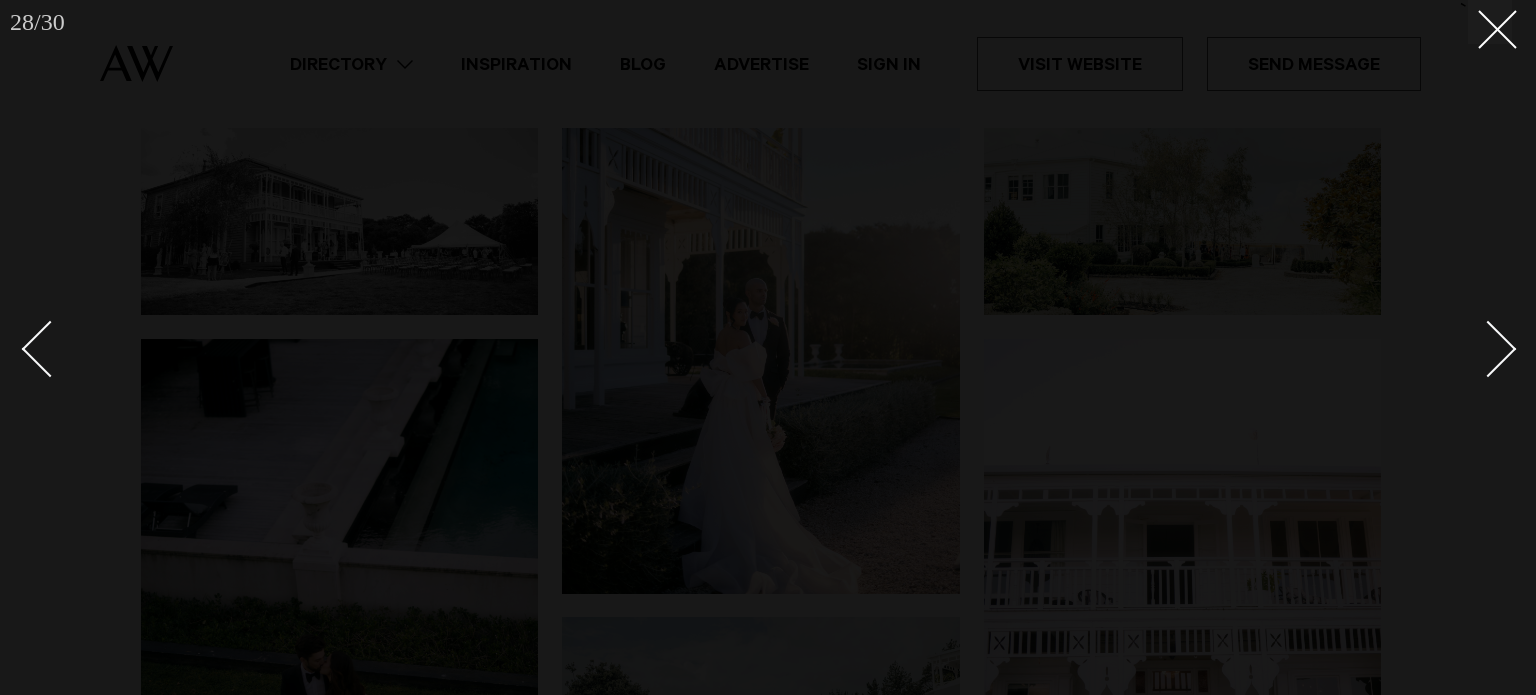 click at bounding box center [1488, 348] 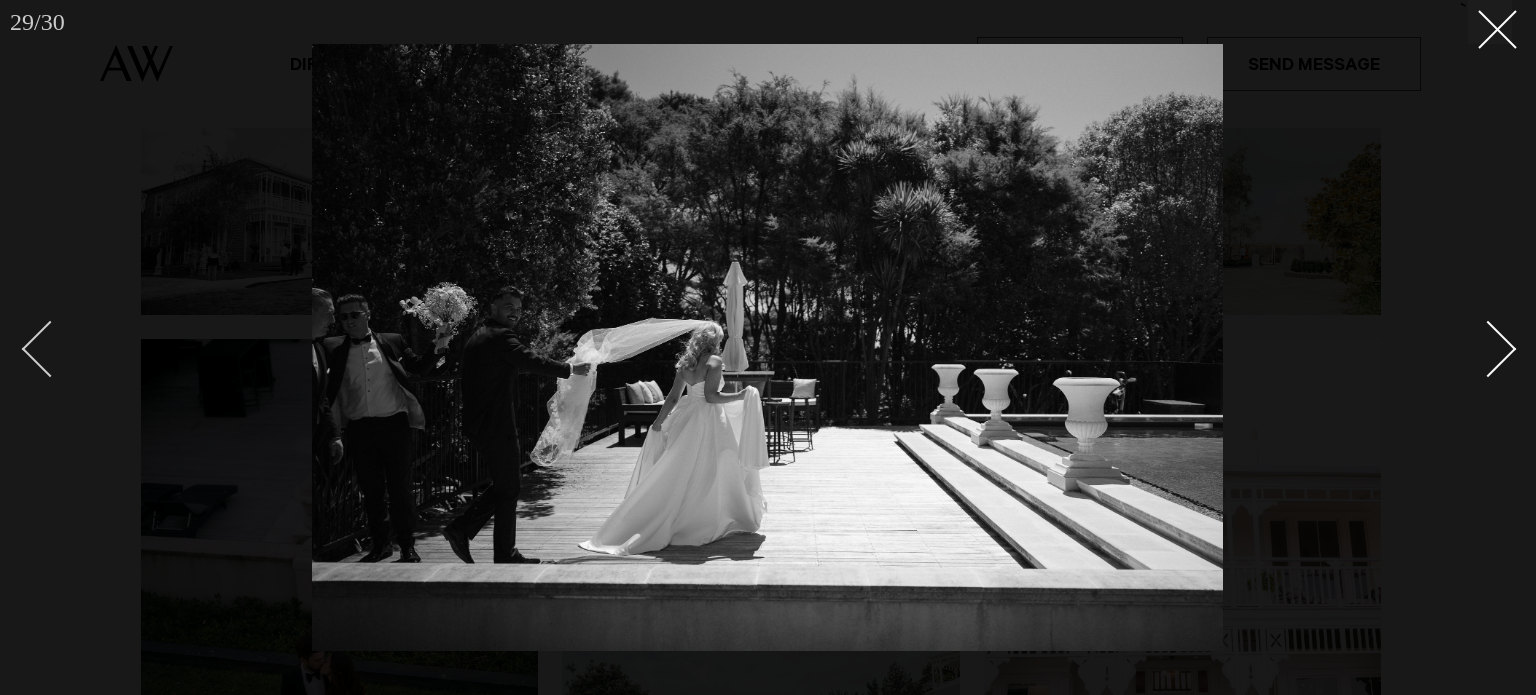 click at bounding box center (50, 348) 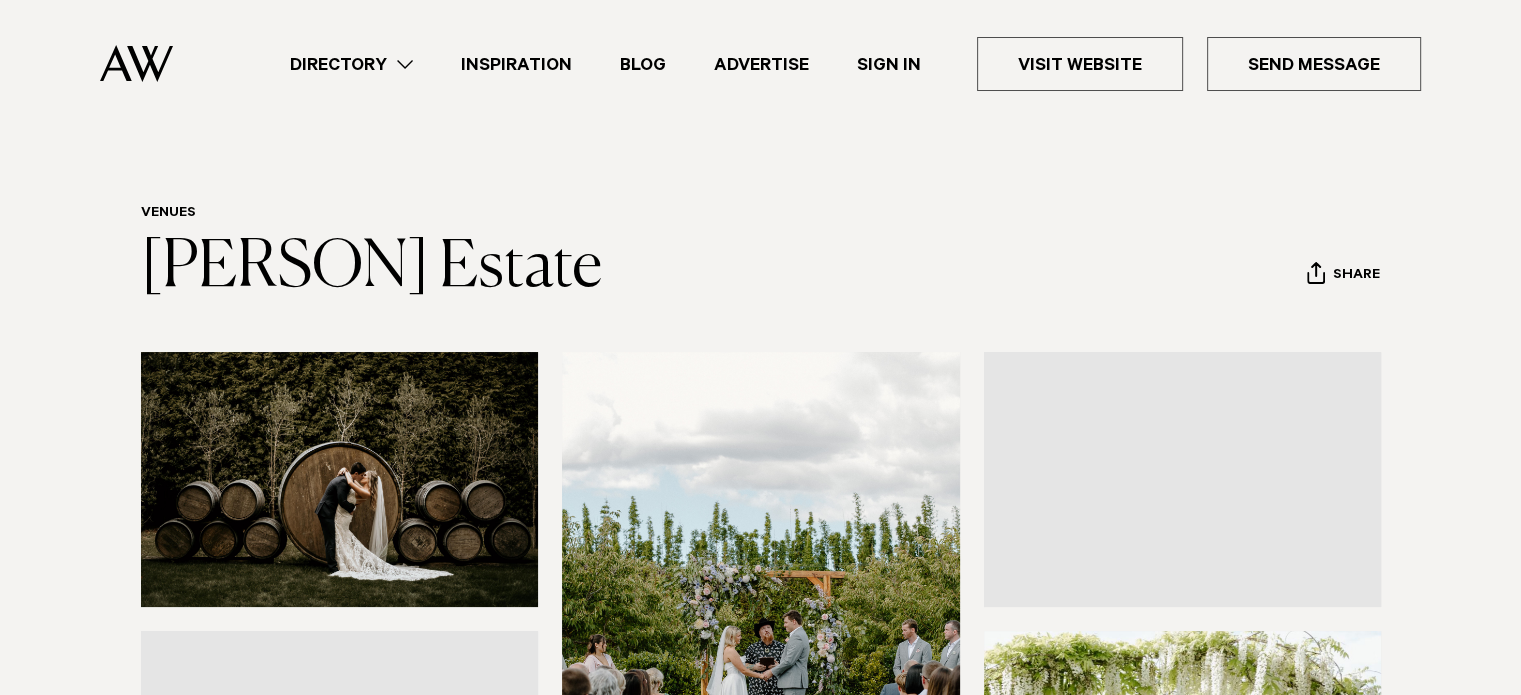 scroll, scrollTop: 0, scrollLeft: 0, axis: both 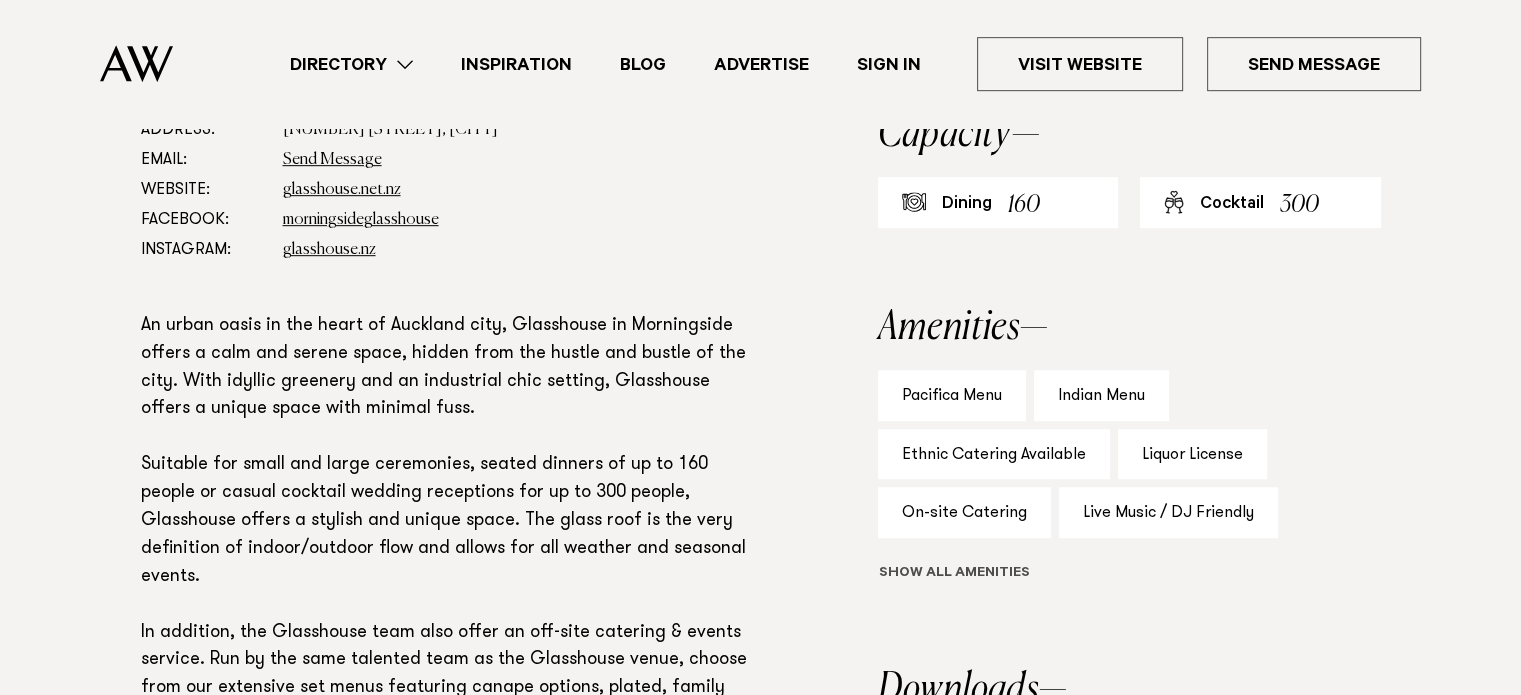 click on "Show all" at bounding box center [991, 574] 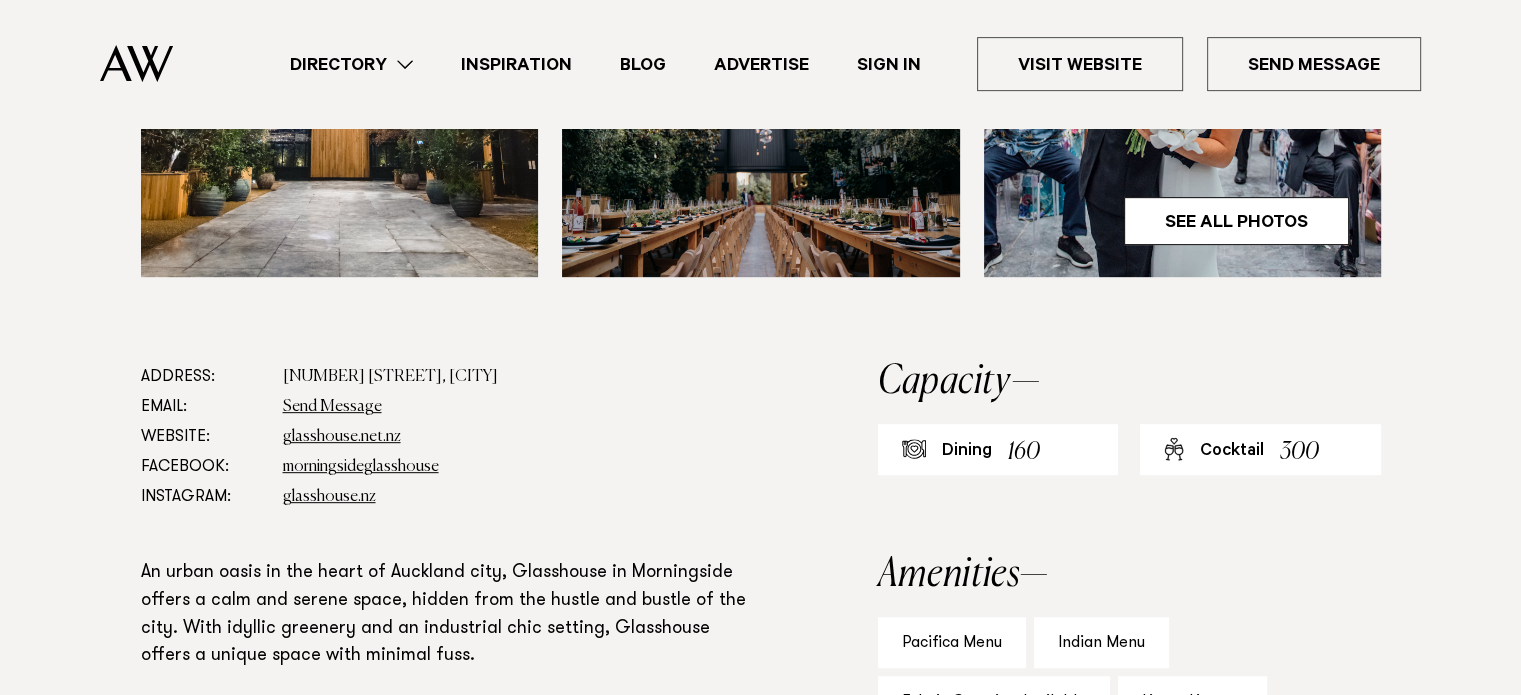 scroll, scrollTop: 0, scrollLeft: 0, axis: both 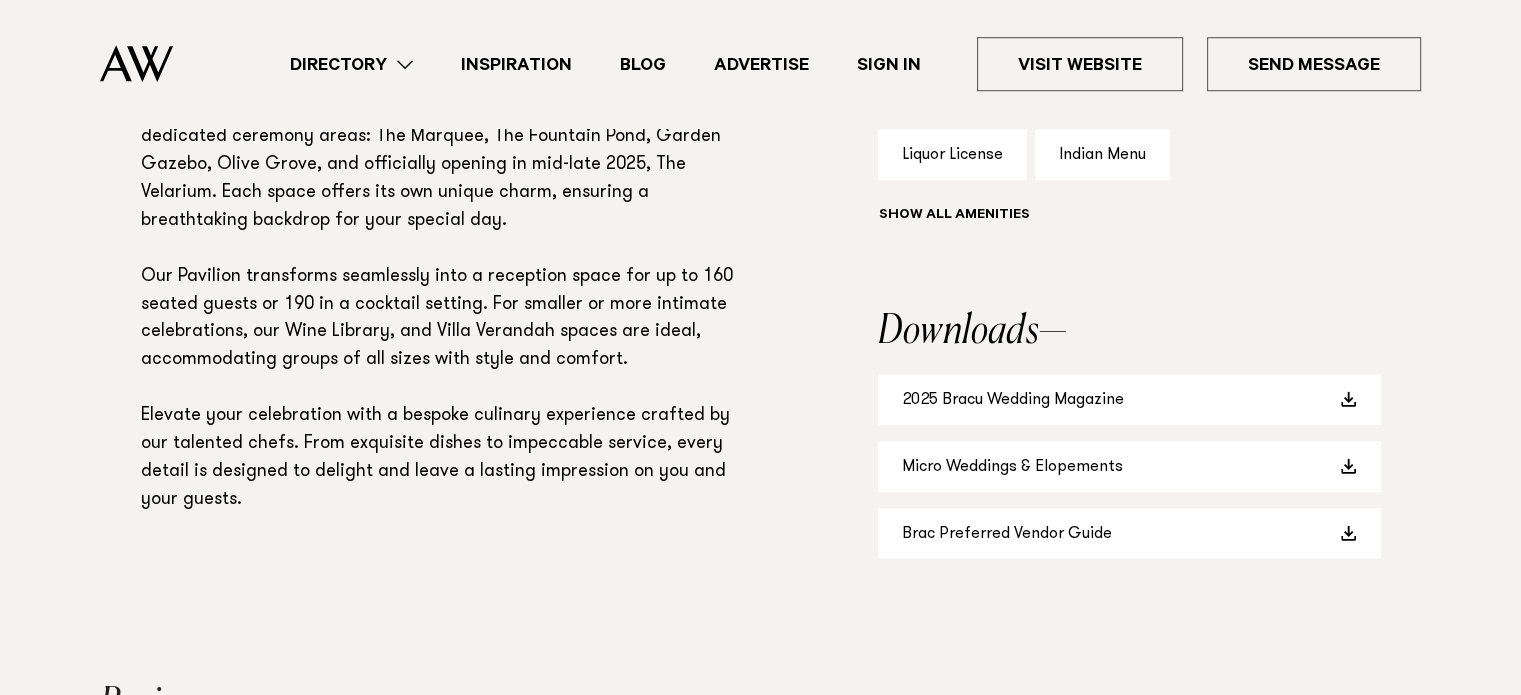drag, startPoint x: 949, startPoint y: 393, endPoint x: 840, endPoint y: 446, distance: 121.20231 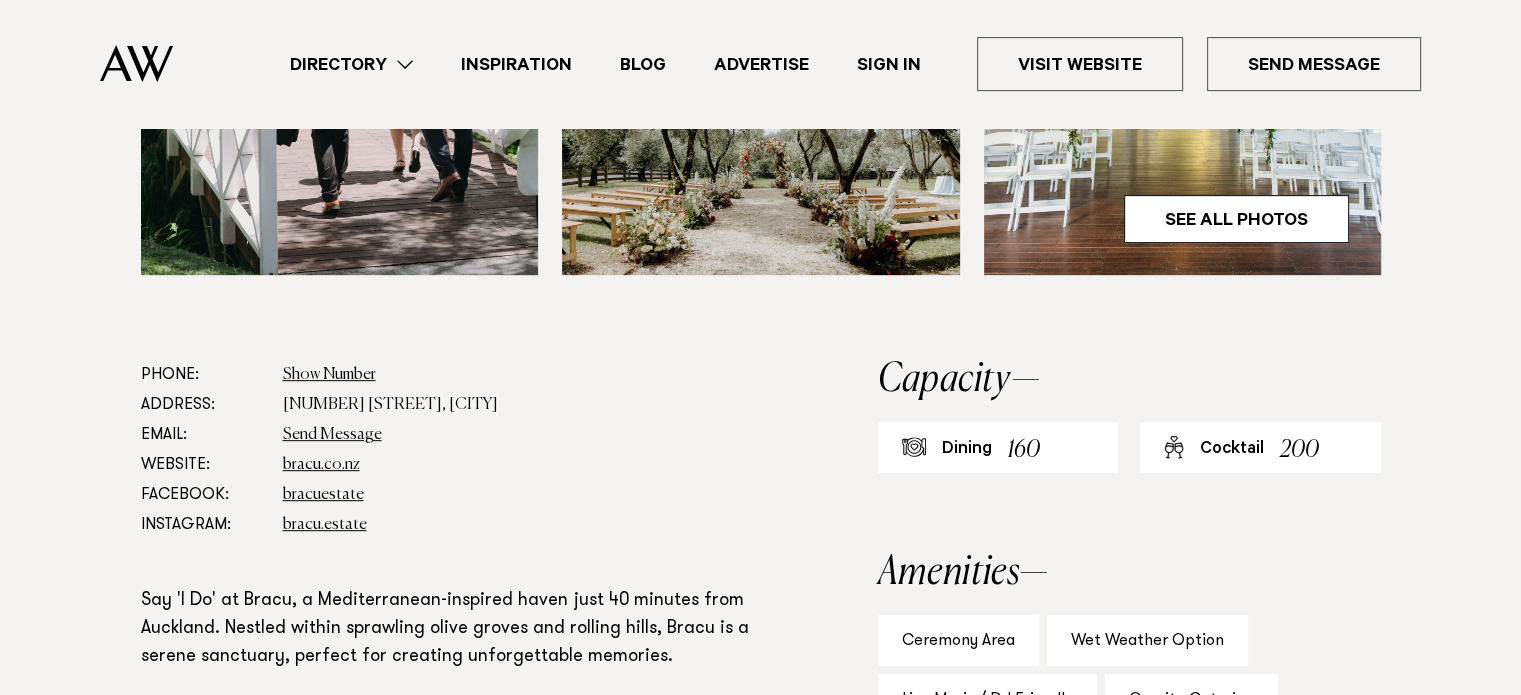 scroll, scrollTop: 1100, scrollLeft: 0, axis: vertical 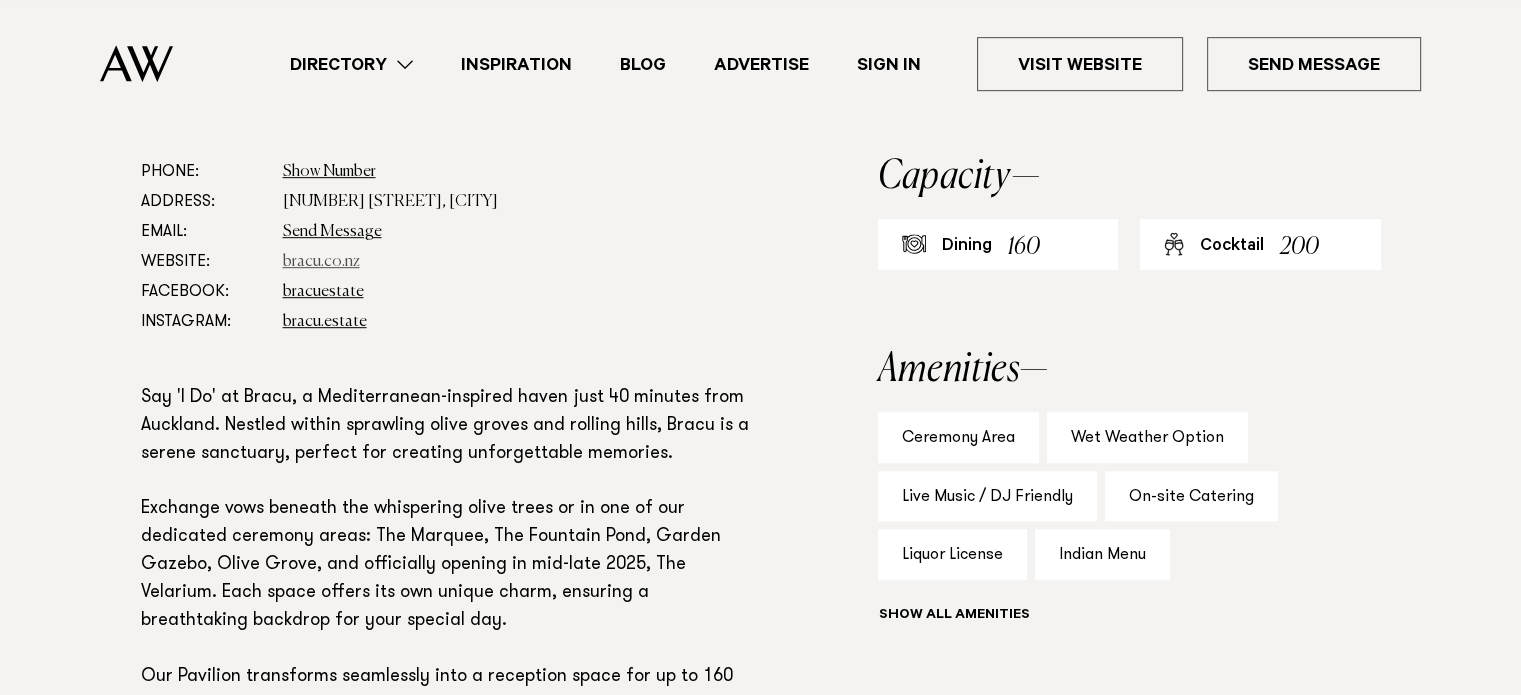 click on "bracu.co.nz" at bounding box center [321, 262] 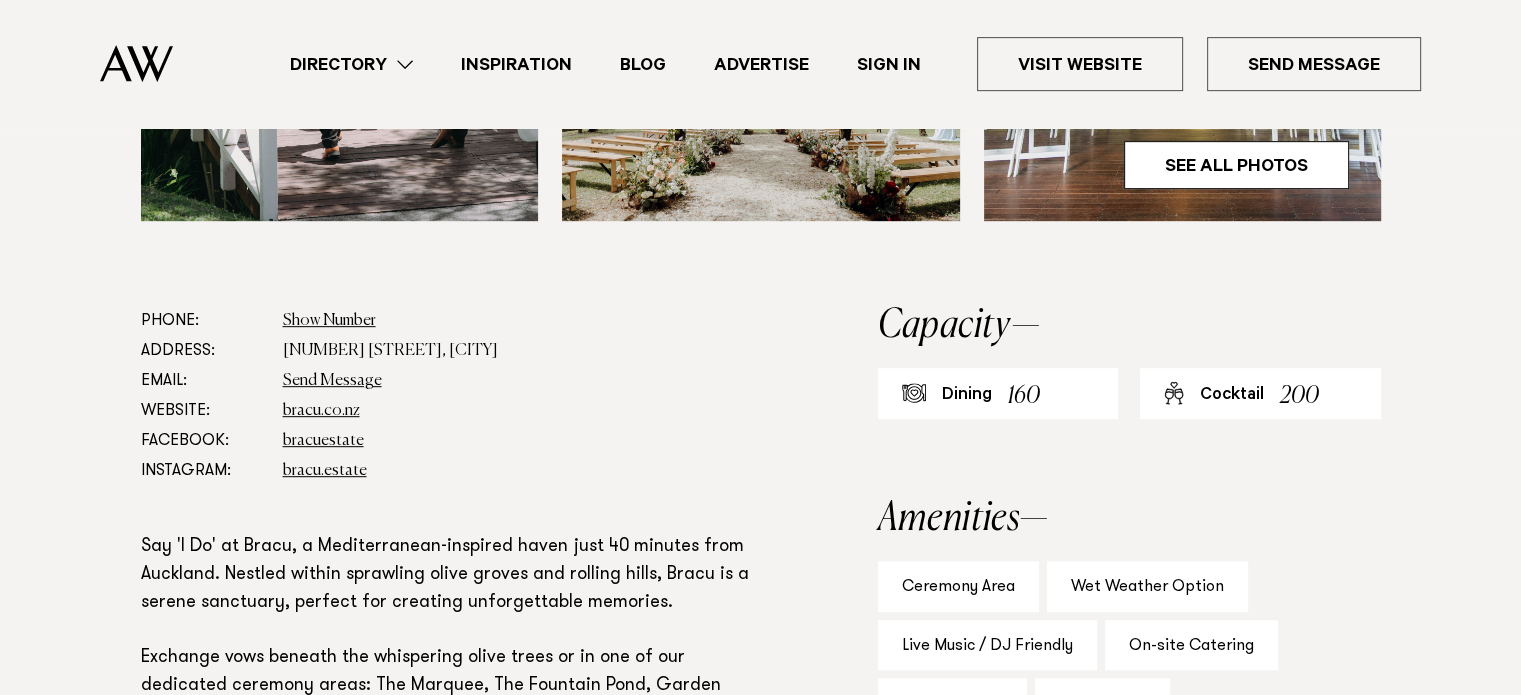 scroll, scrollTop: 800, scrollLeft: 0, axis: vertical 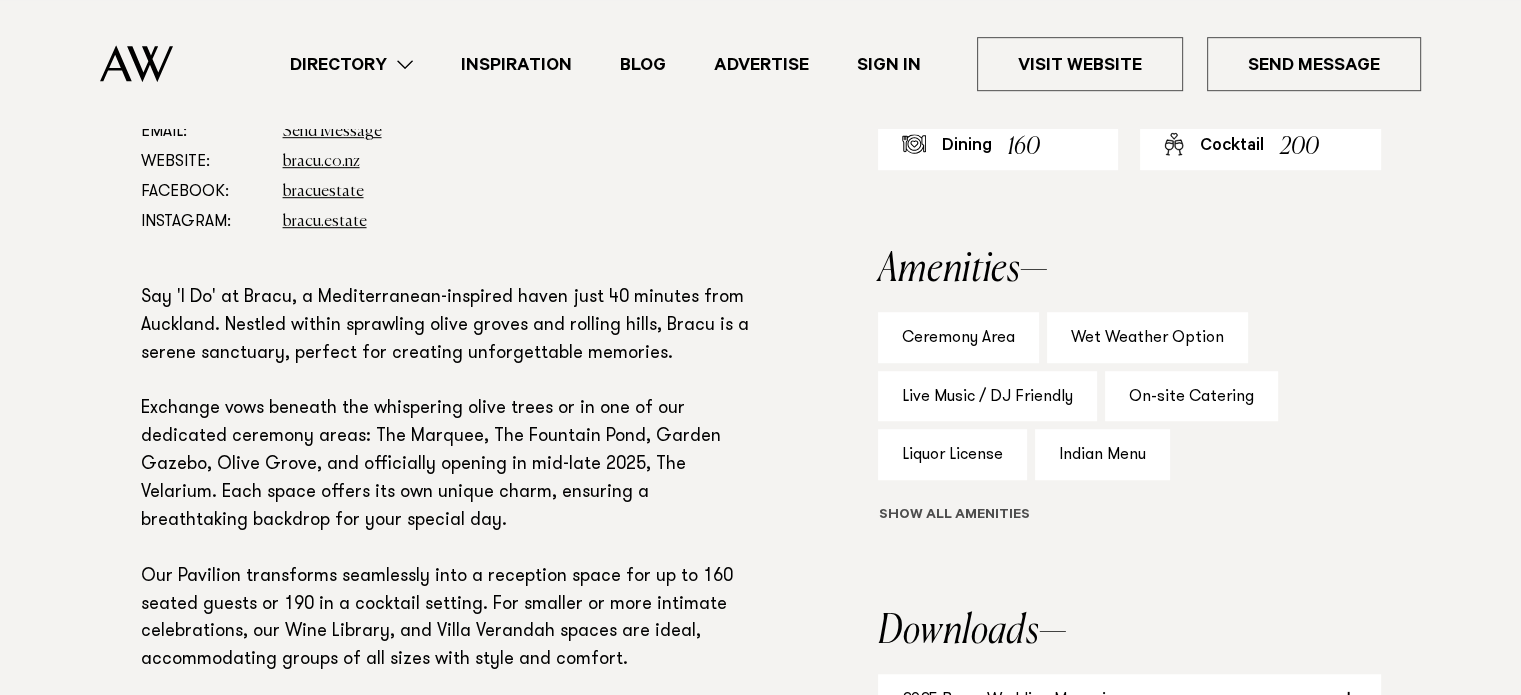 click on "Show all" at bounding box center [991, 516] 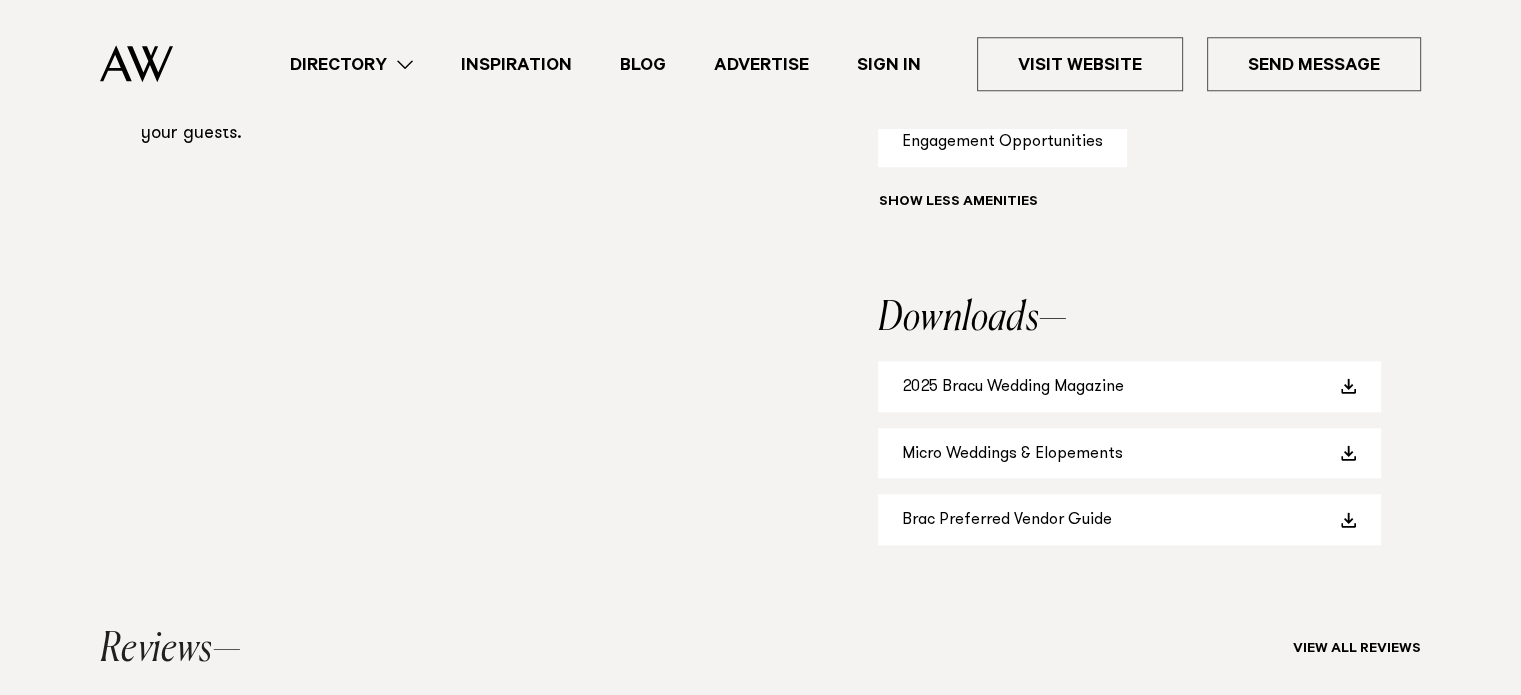scroll, scrollTop: 1900, scrollLeft: 0, axis: vertical 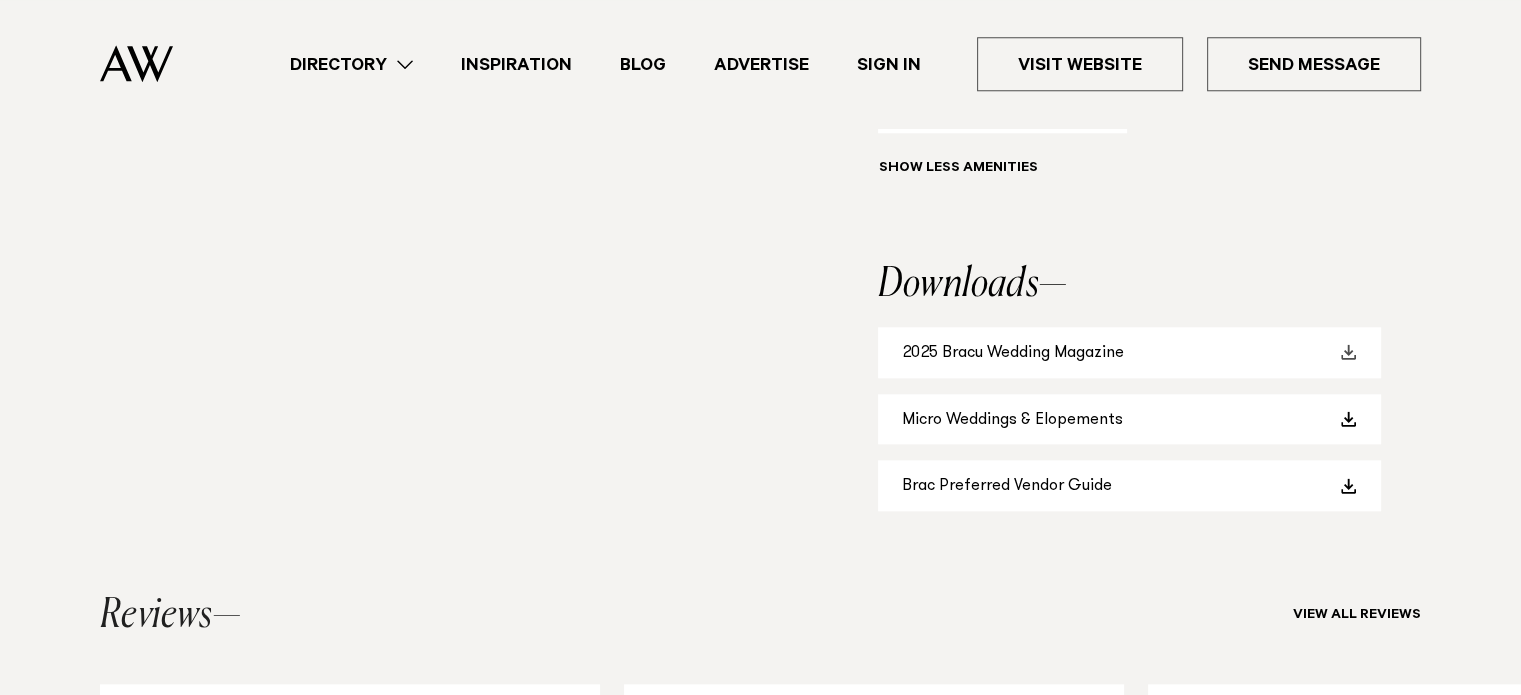 click on "2025 Bracu Wedding Magazine" at bounding box center (1129, 352) 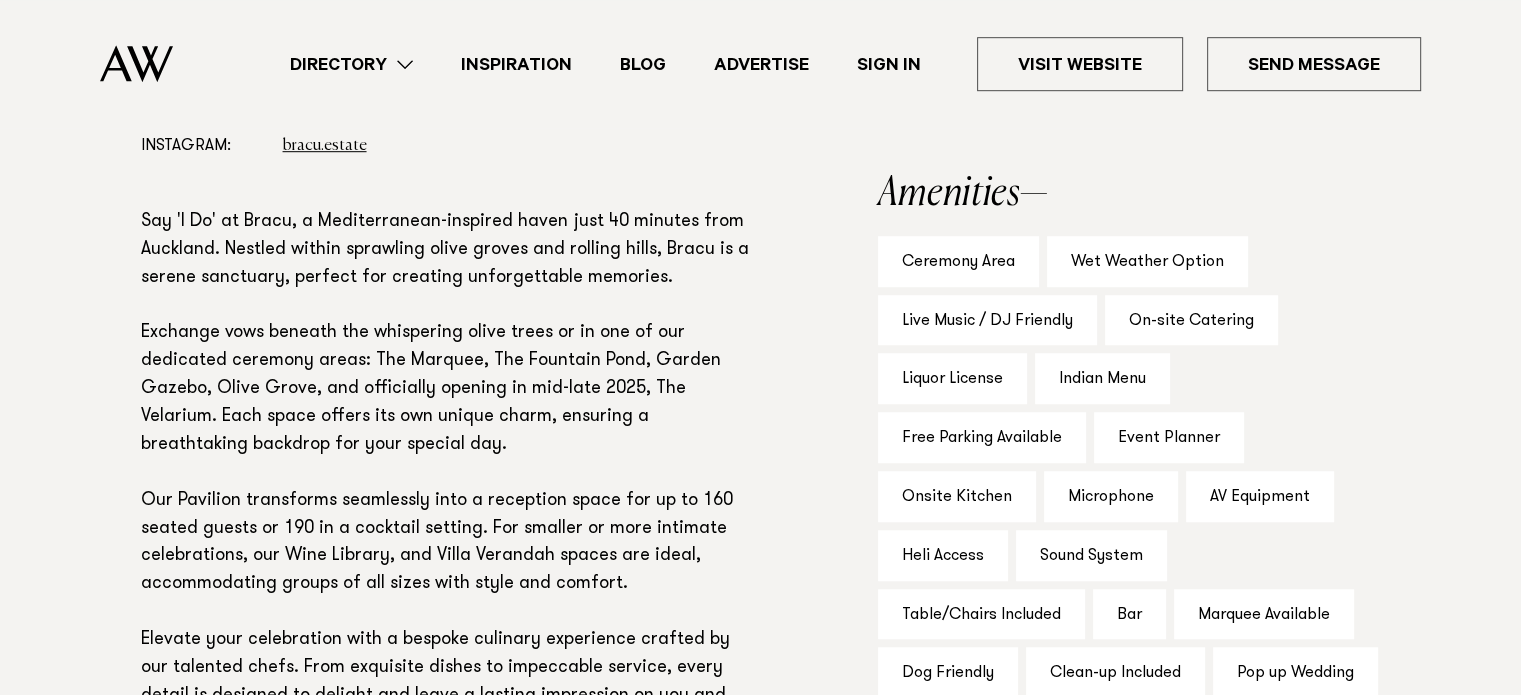 scroll, scrollTop: 1267, scrollLeft: 0, axis: vertical 